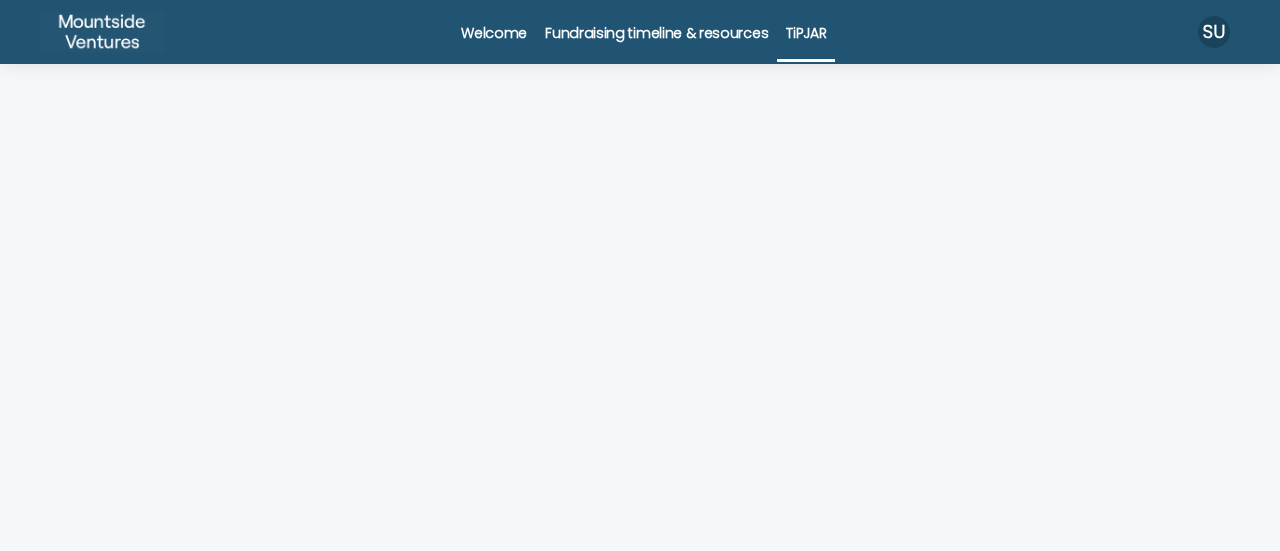 scroll, scrollTop: 0, scrollLeft: 0, axis: both 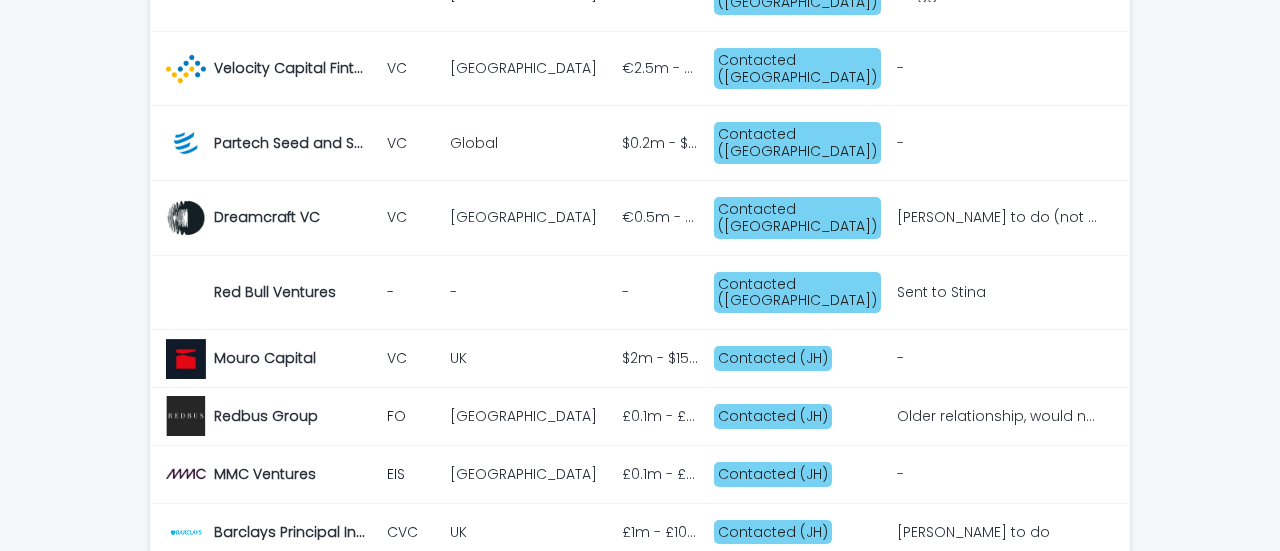 click on "Next" at bounding box center (1076, 773) 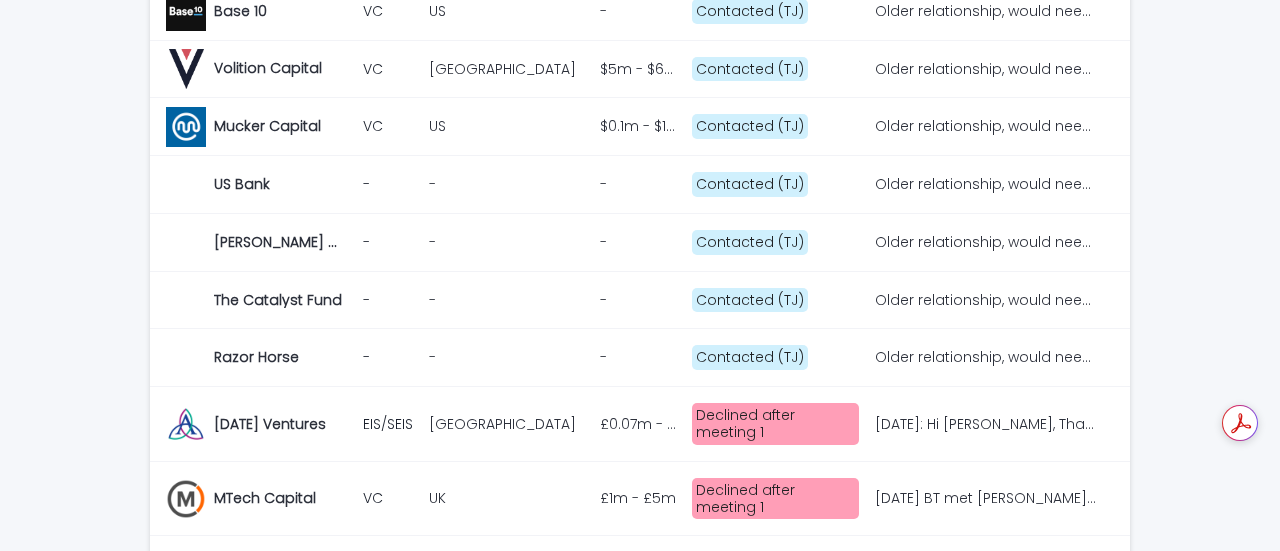 scroll, scrollTop: 1820, scrollLeft: 0, axis: vertical 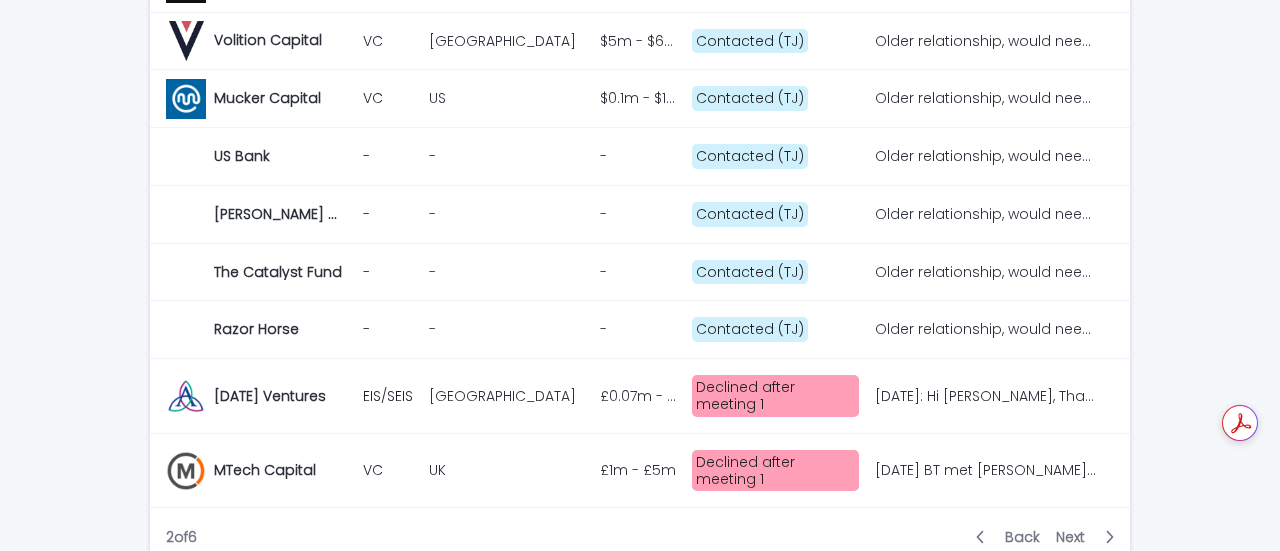 click on "Next" at bounding box center (1076, 537) 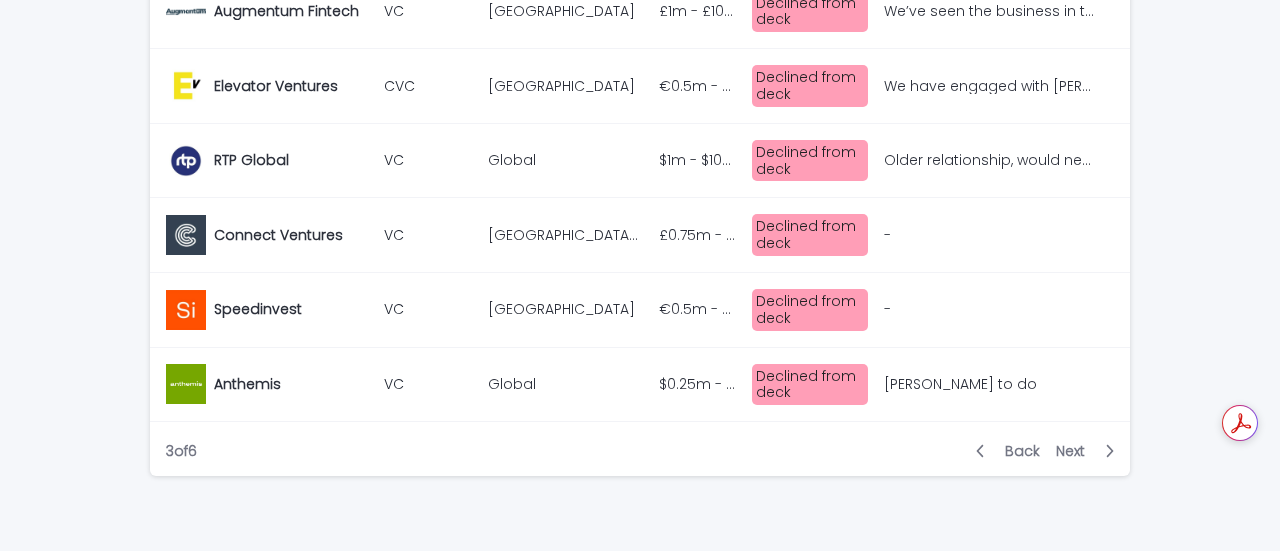 scroll, scrollTop: 2290, scrollLeft: 0, axis: vertical 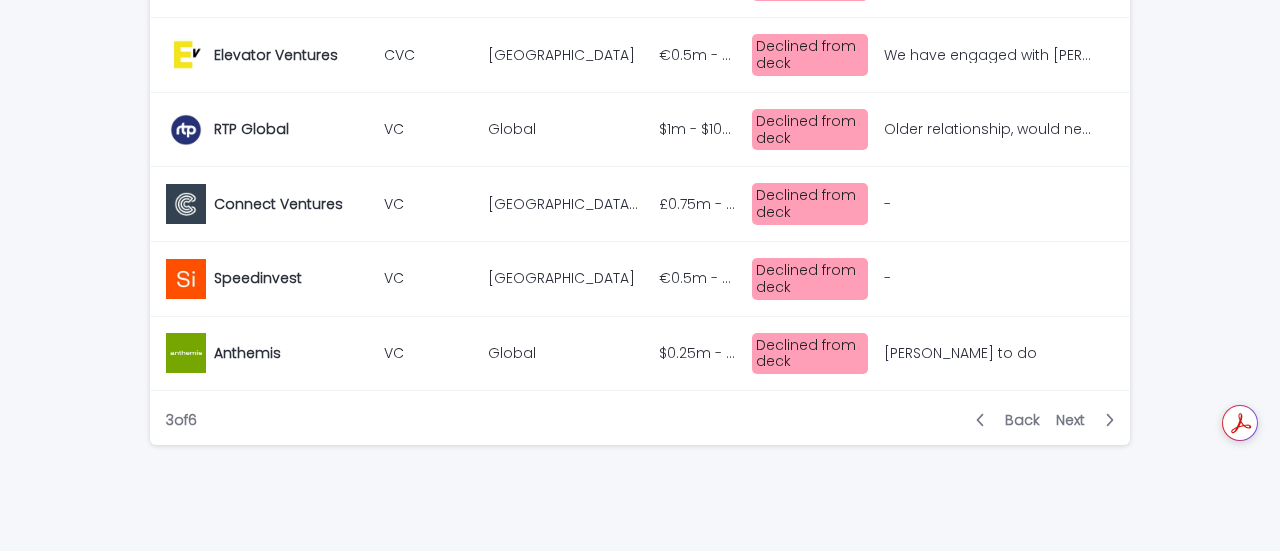 click on "Next" at bounding box center [1076, 420] 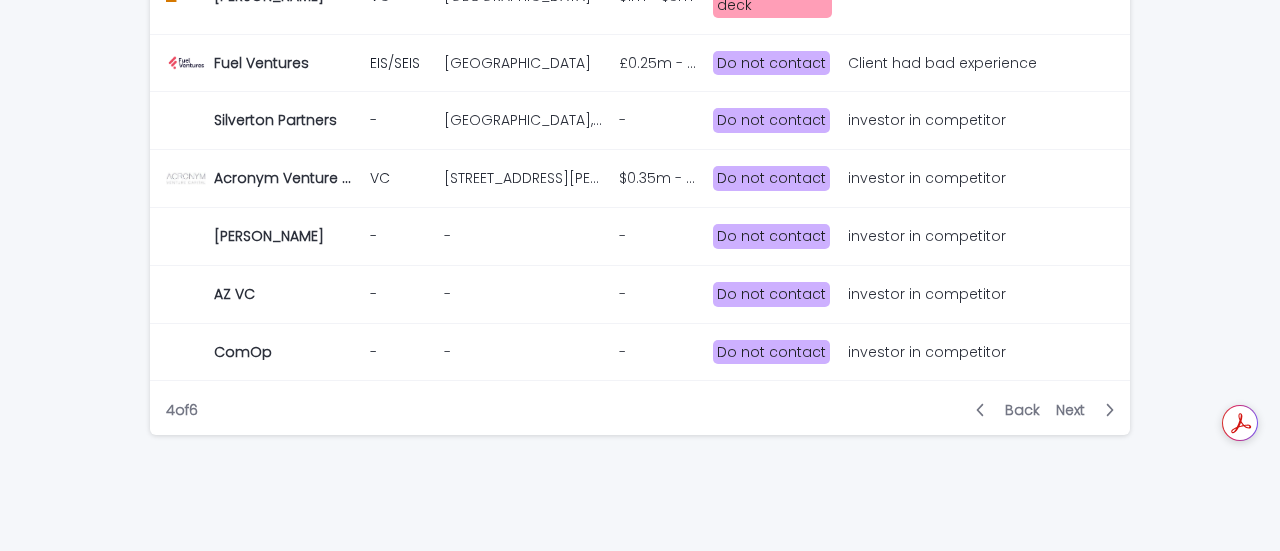 scroll, scrollTop: 2189, scrollLeft: 0, axis: vertical 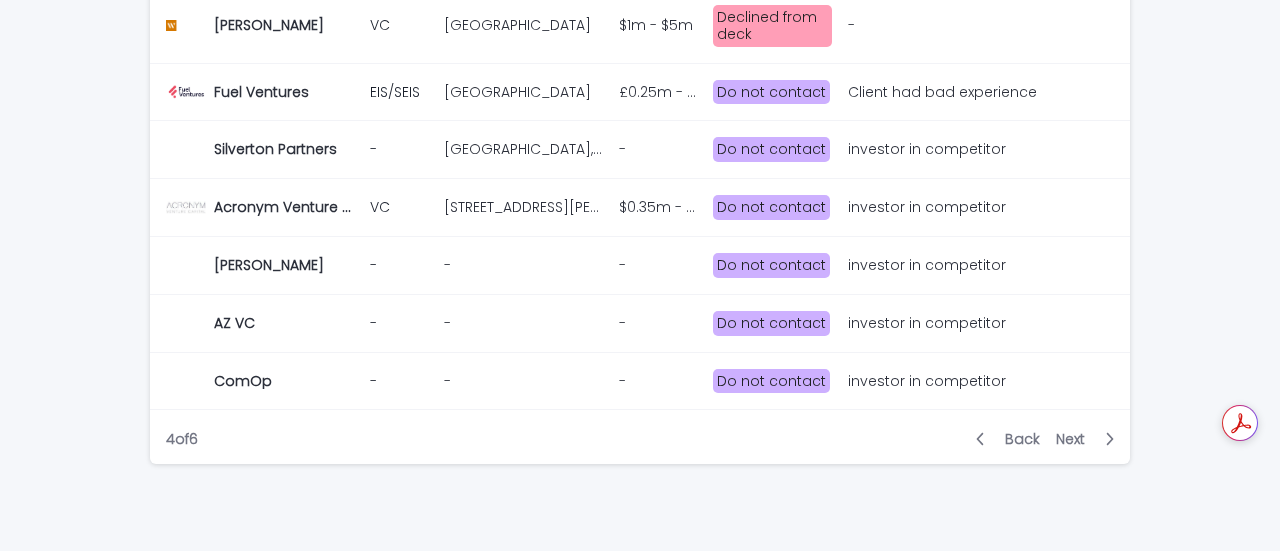 click on "Next" at bounding box center (1076, 439) 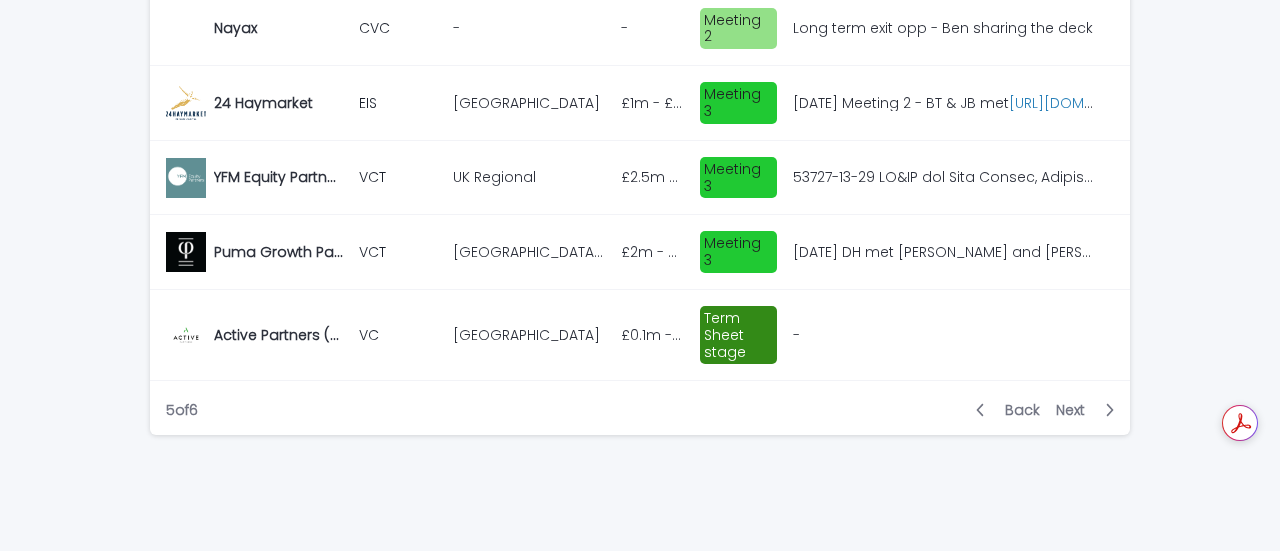 scroll, scrollTop: 1862, scrollLeft: 0, axis: vertical 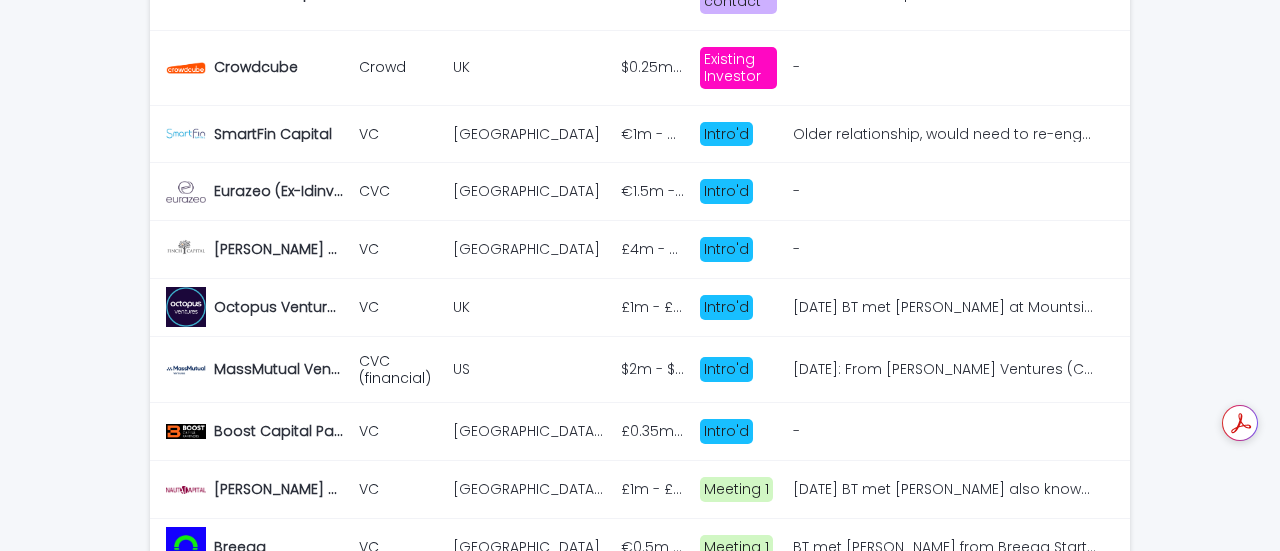 click on "Intro'd" at bounding box center (726, 191) 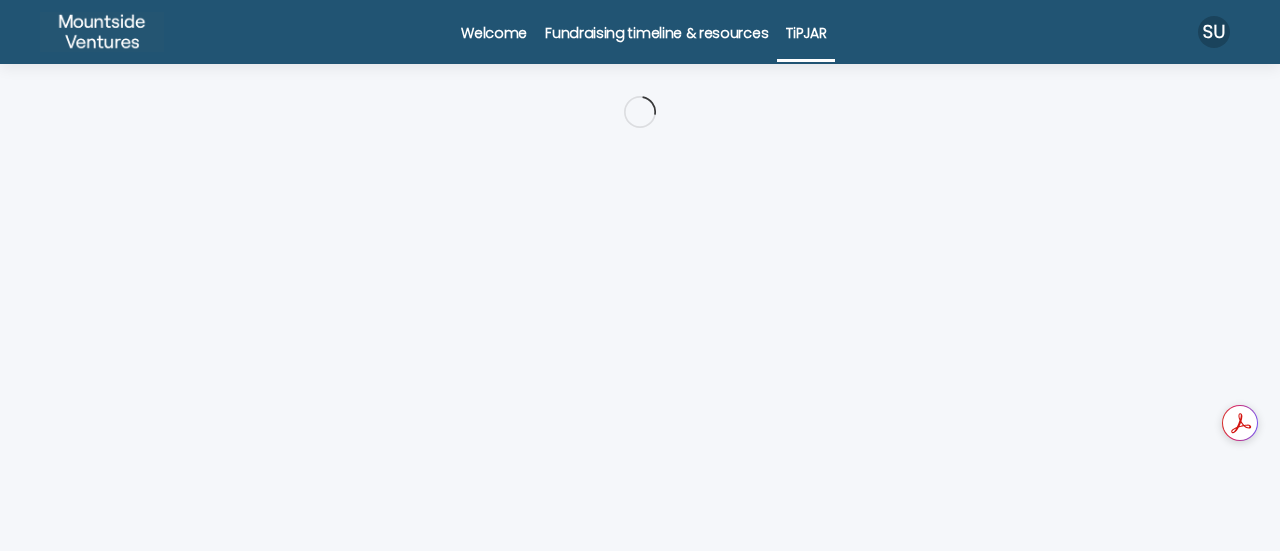 scroll, scrollTop: 0, scrollLeft: 0, axis: both 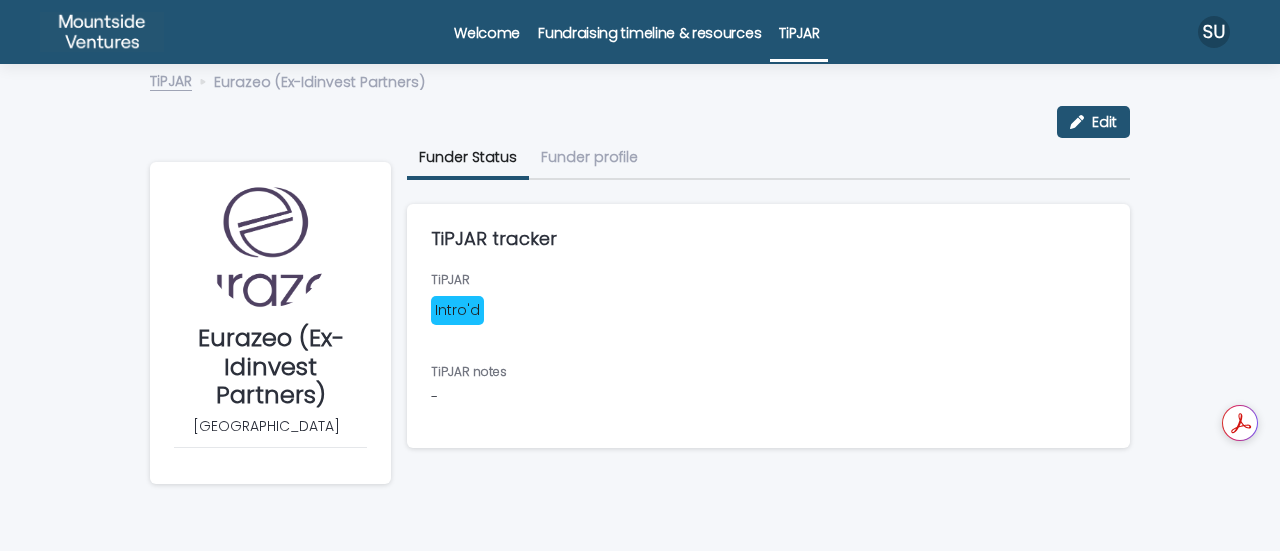 click on "Intro'd" at bounding box center (457, 310) 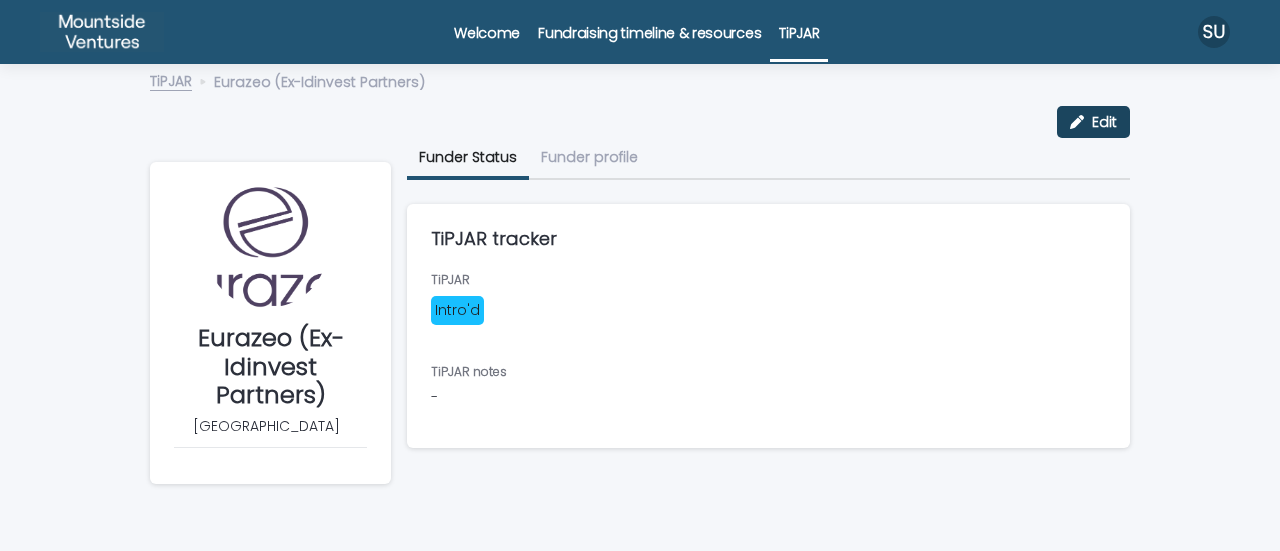 click on "Edit" at bounding box center (1104, 122) 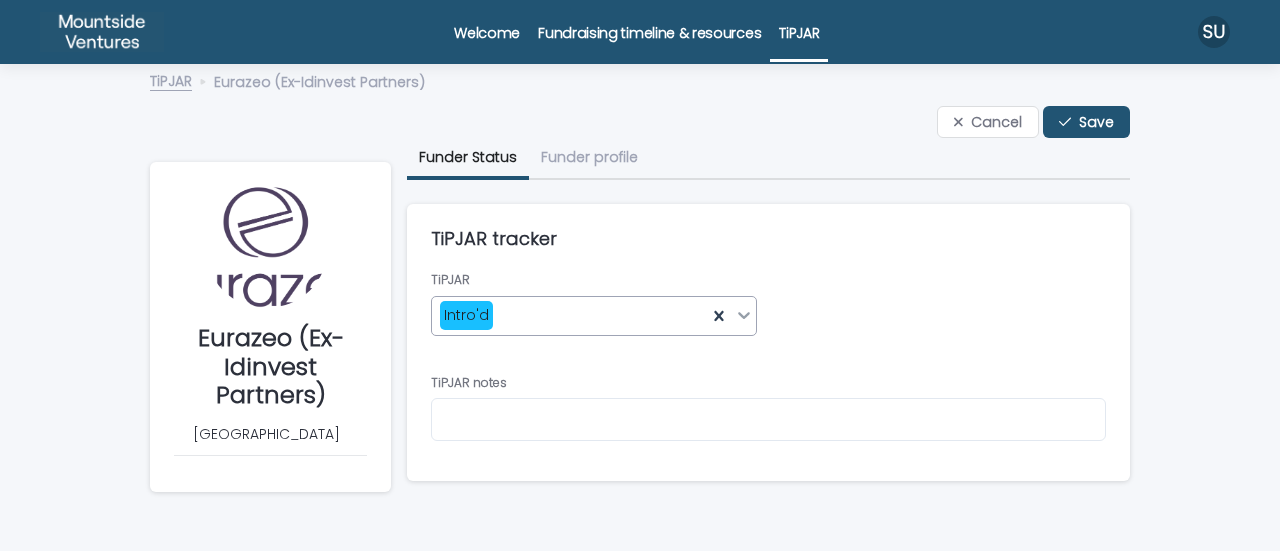 click 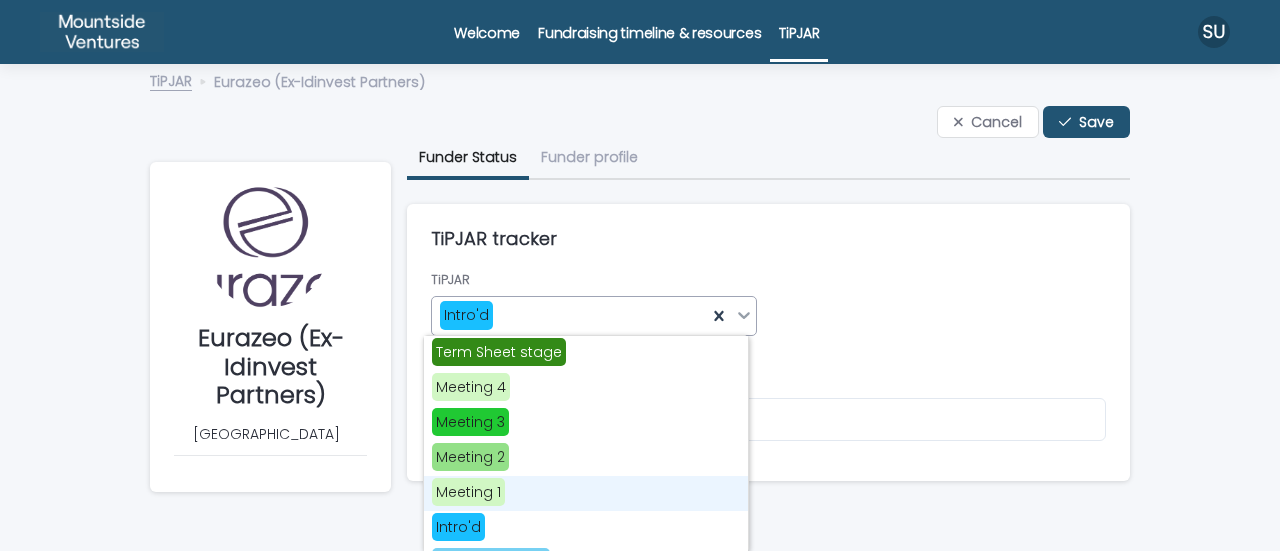 click on "Meeting 1" at bounding box center (586, 493) 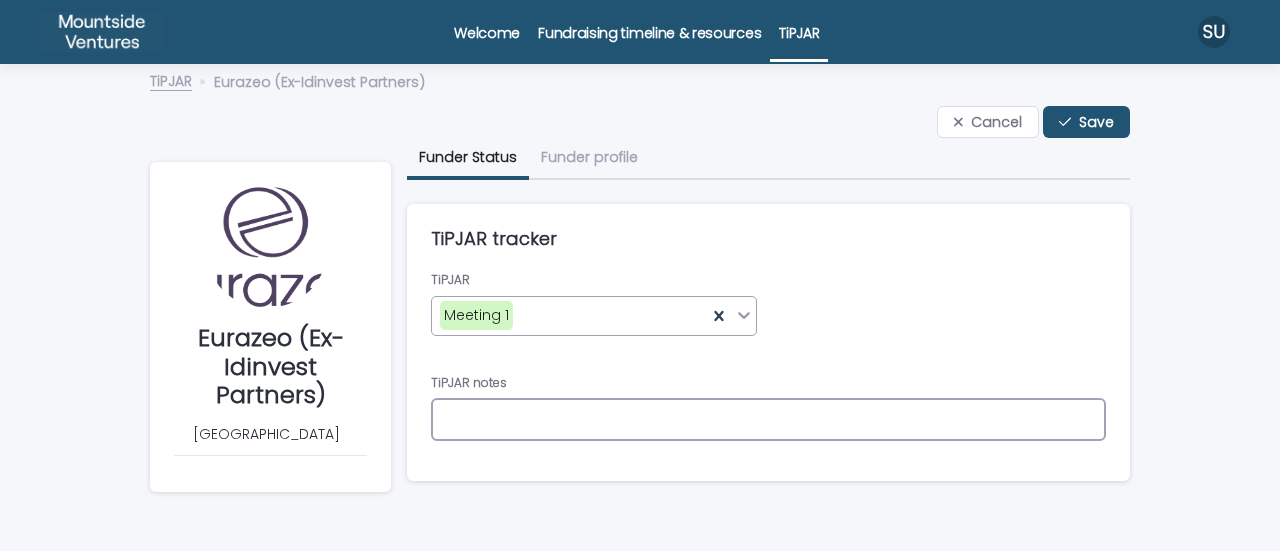 click at bounding box center [768, 419] 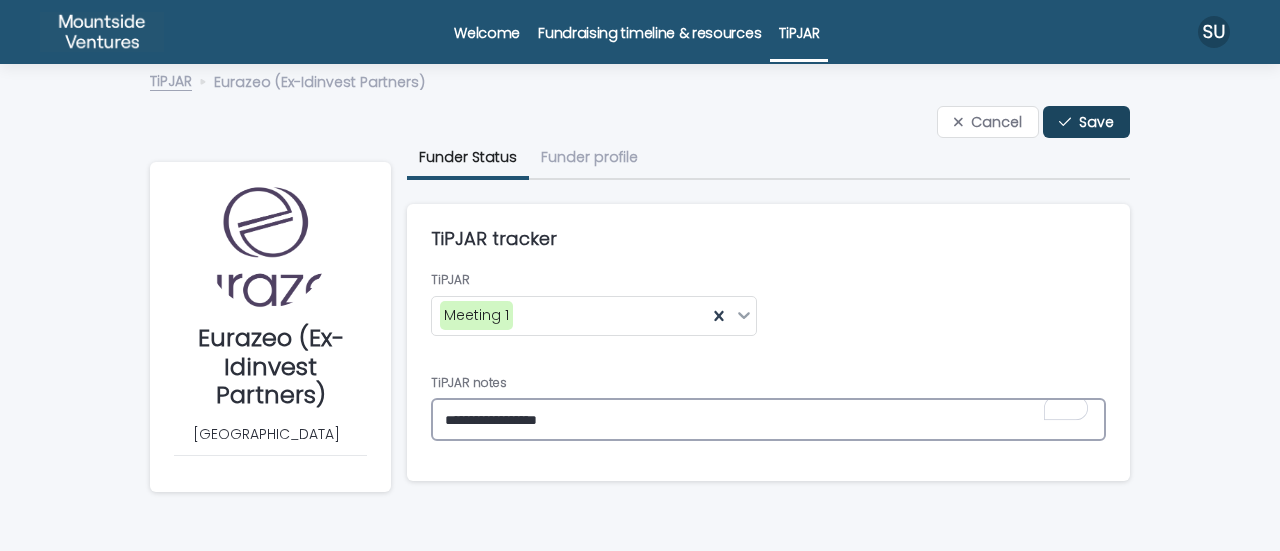 type on "**********" 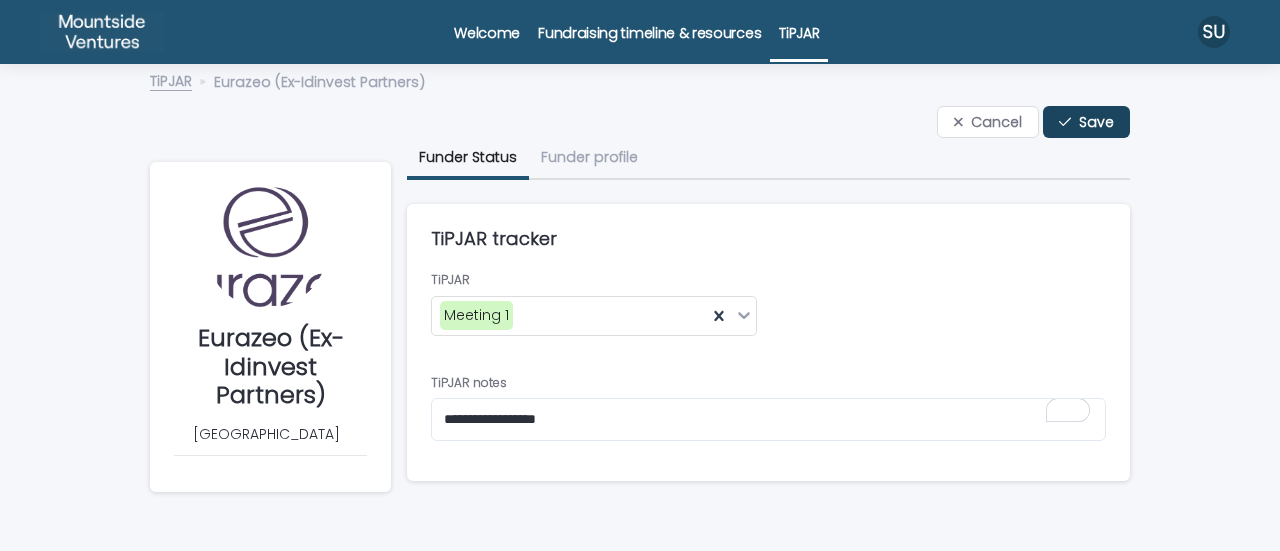 click on "Save" at bounding box center (1096, 122) 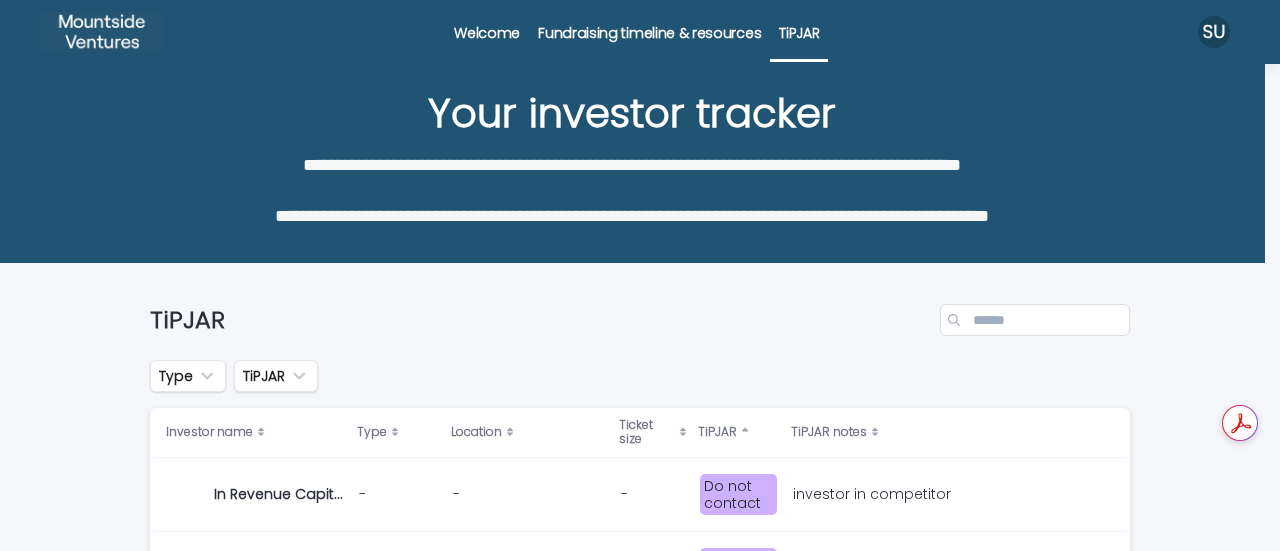 scroll, scrollTop: 482, scrollLeft: 0, axis: vertical 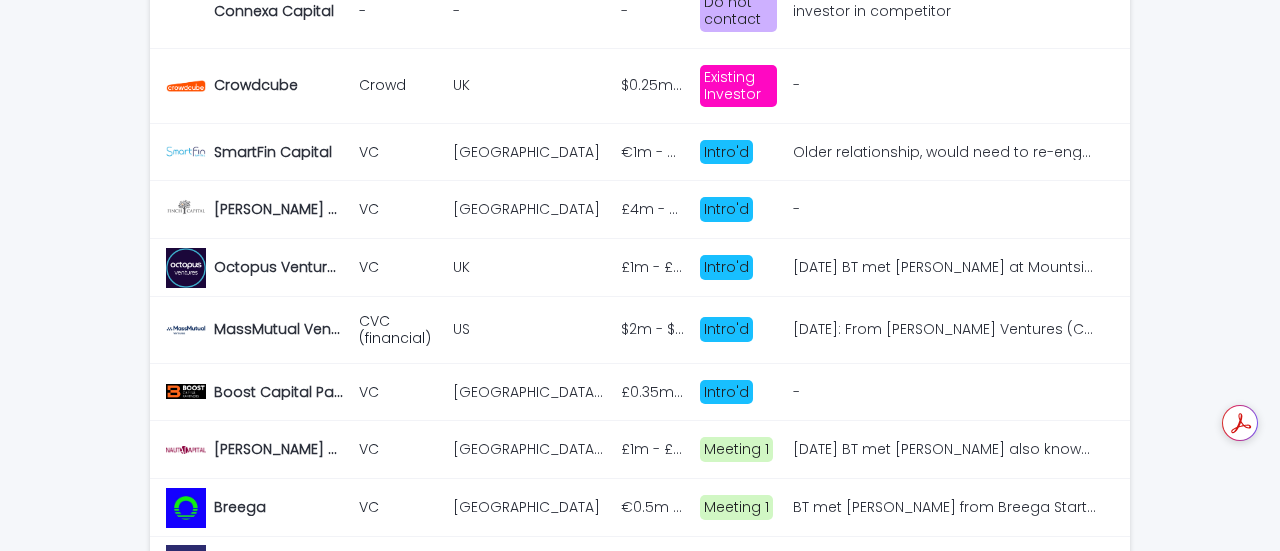 click on "Meeting 1" at bounding box center [738, 449] 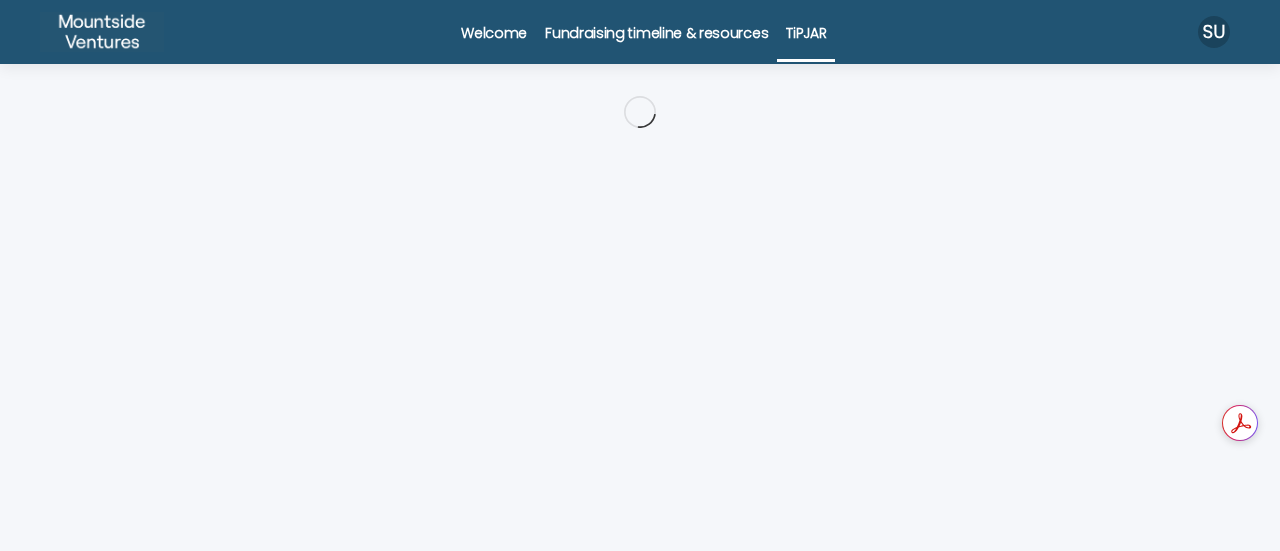 scroll, scrollTop: 0, scrollLeft: 0, axis: both 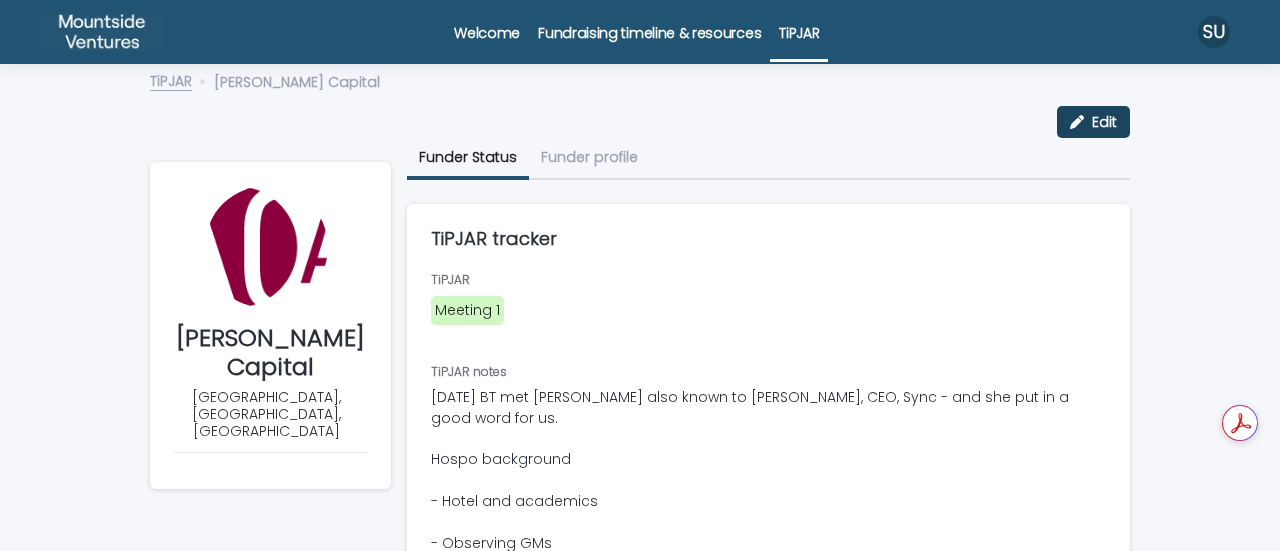 click on "Edit" at bounding box center [1093, 122] 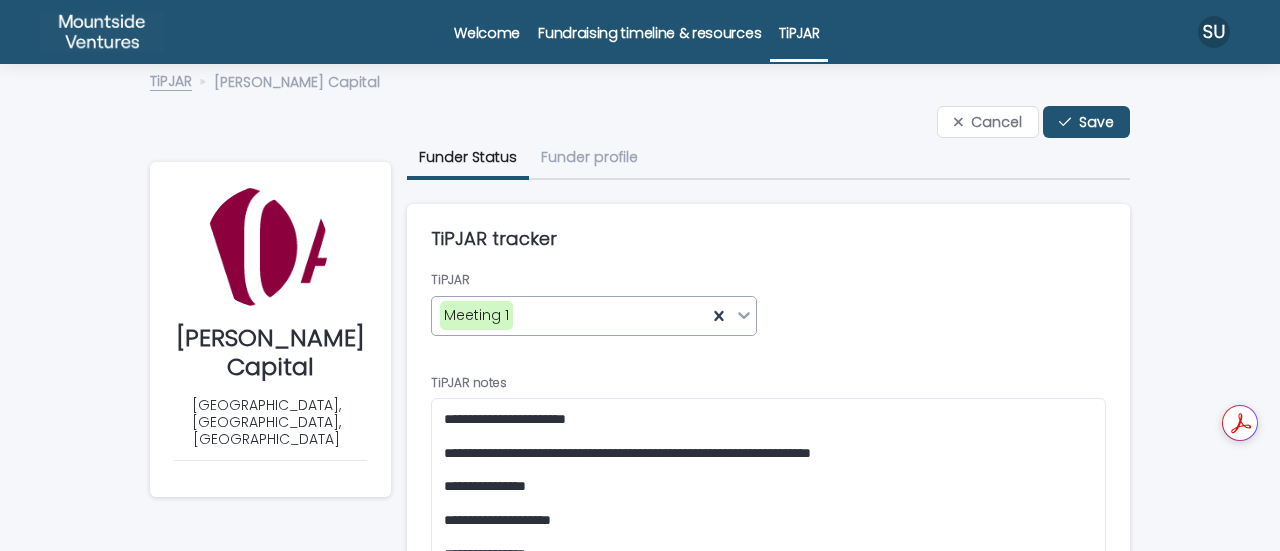 click 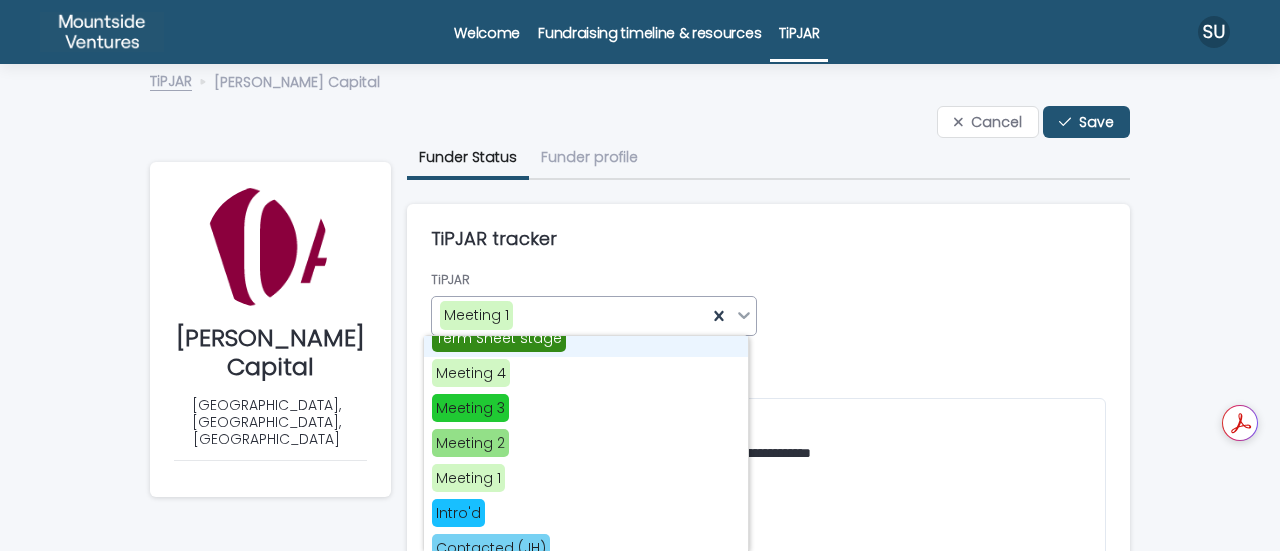 scroll, scrollTop: 0, scrollLeft: 0, axis: both 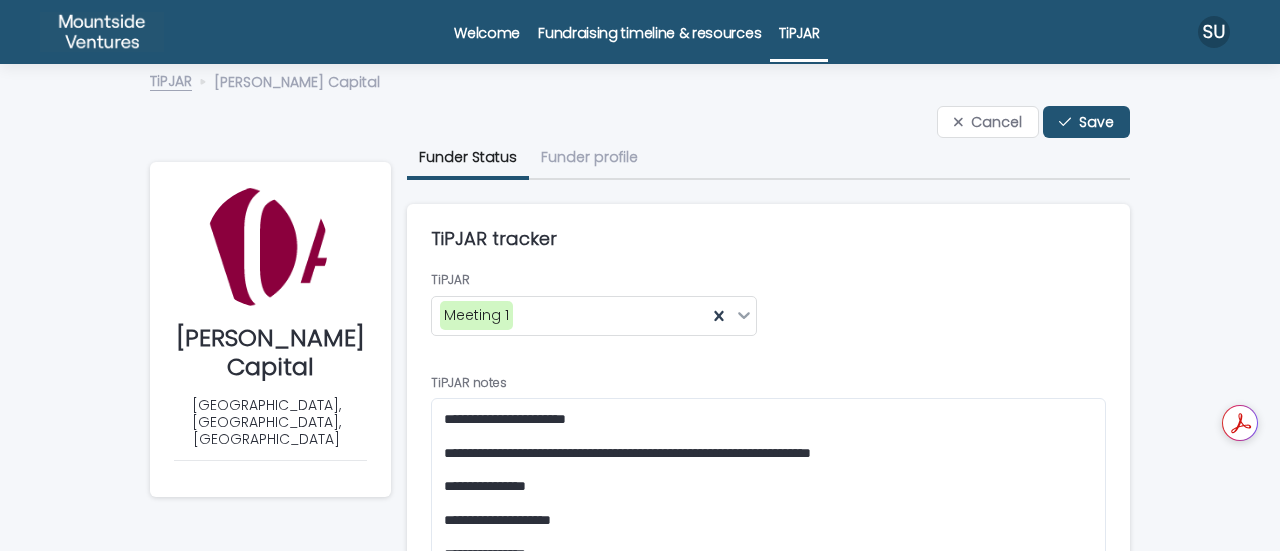 click on "**********" at bounding box center (768, 784) 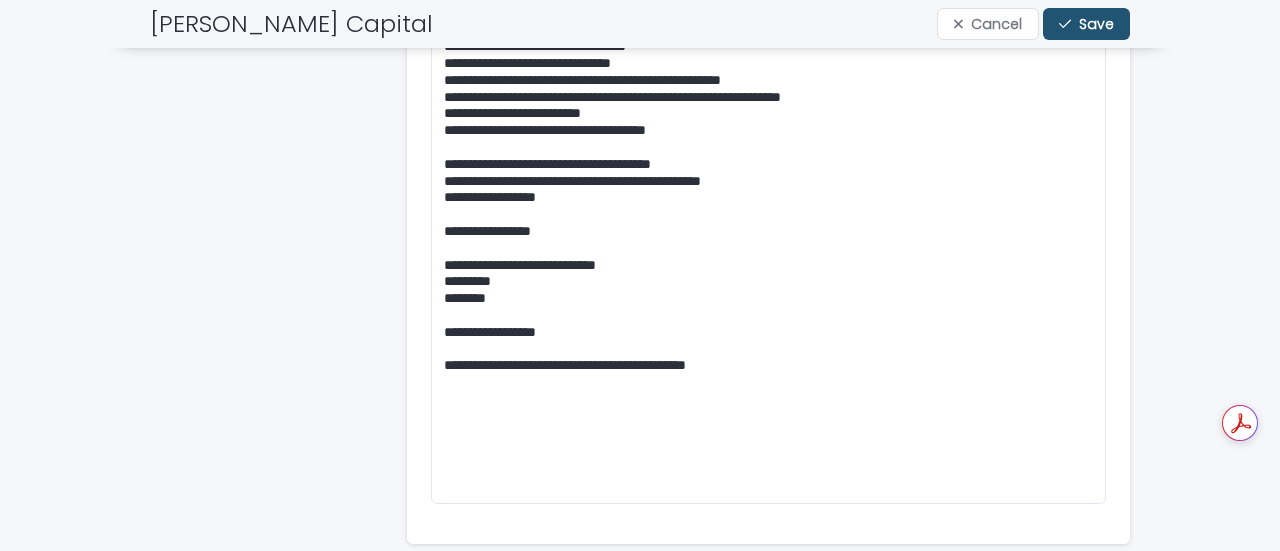 scroll, scrollTop: 850, scrollLeft: 0, axis: vertical 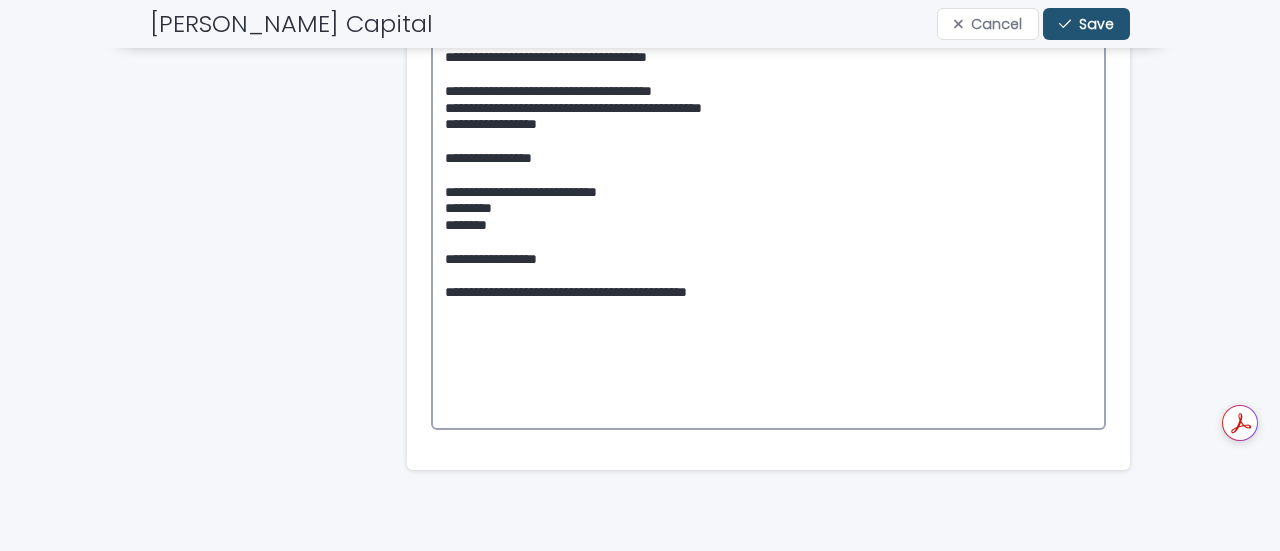 click on "**********" at bounding box center (768, -12) 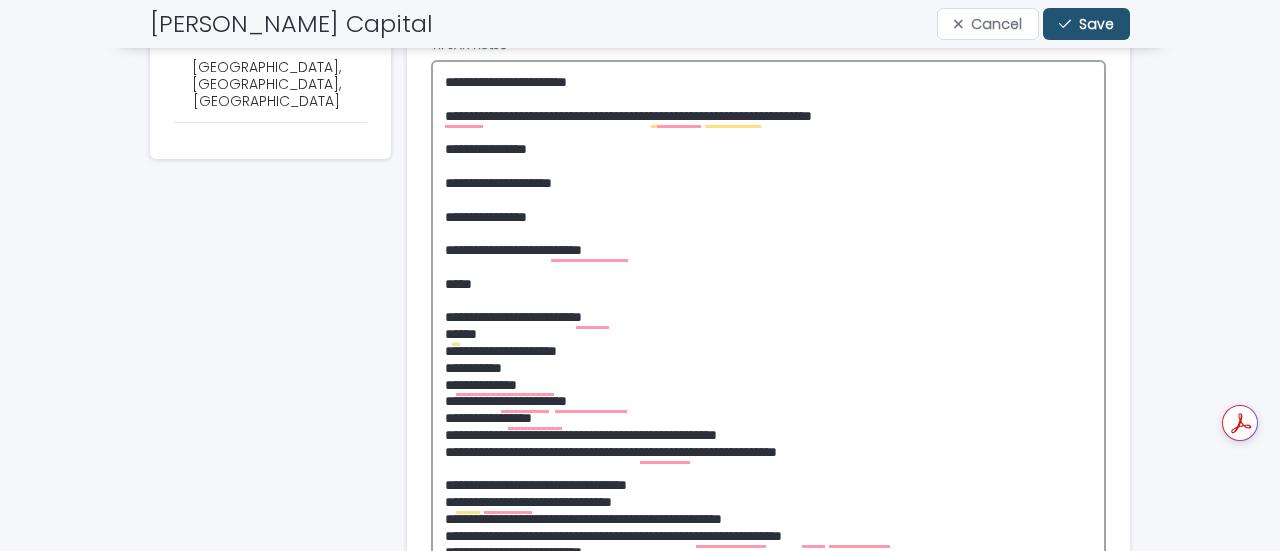 scroll, scrollTop: 0, scrollLeft: 0, axis: both 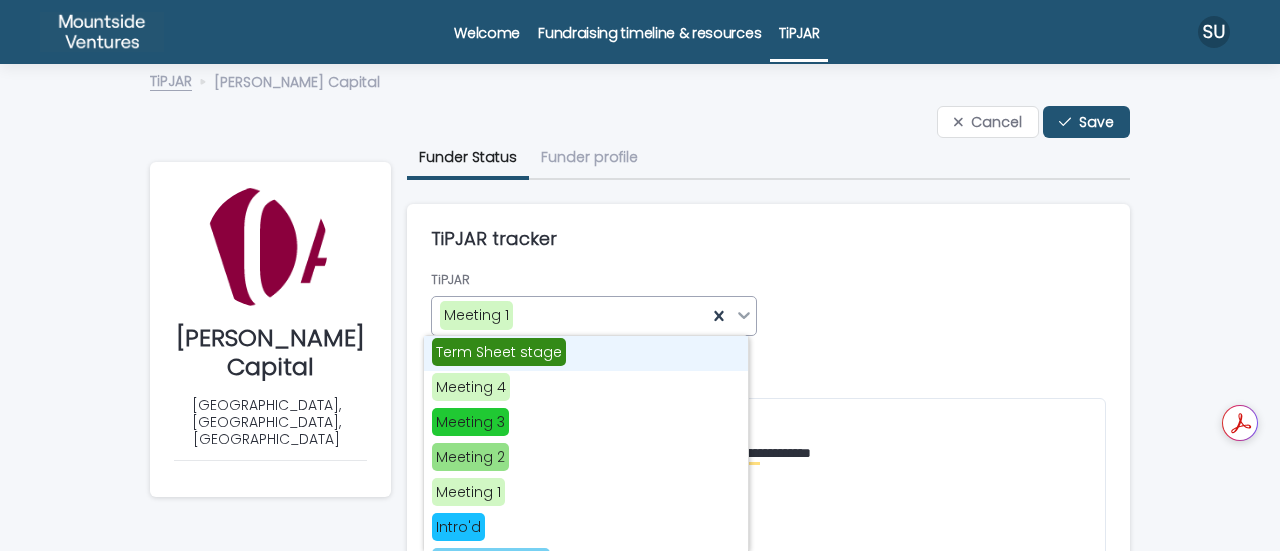 click 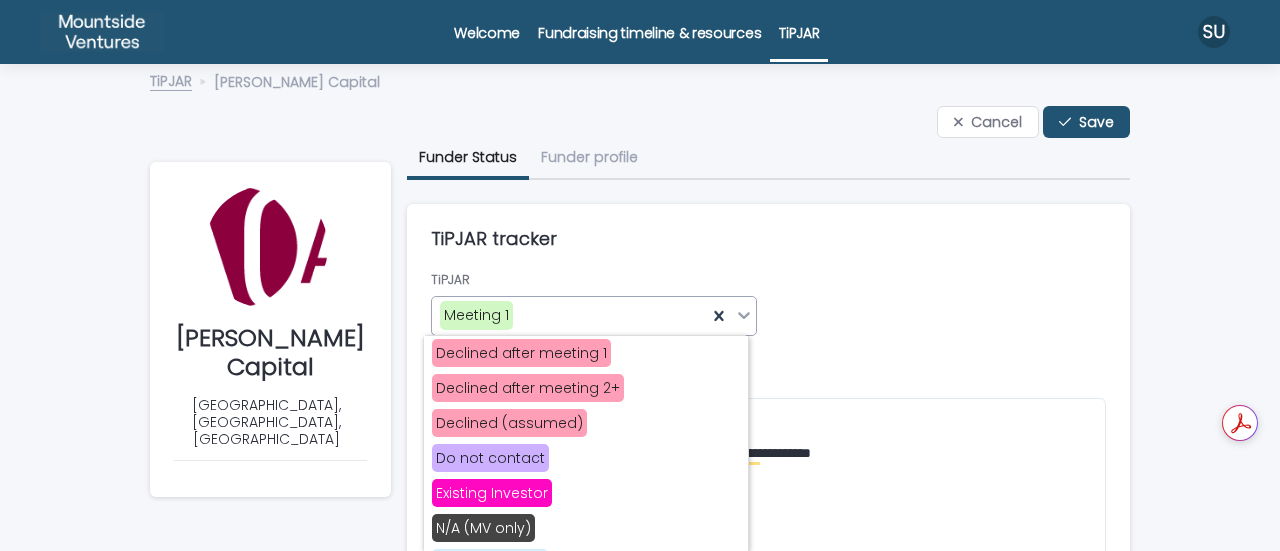 scroll, scrollTop: 623, scrollLeft: 0, axis: vertical 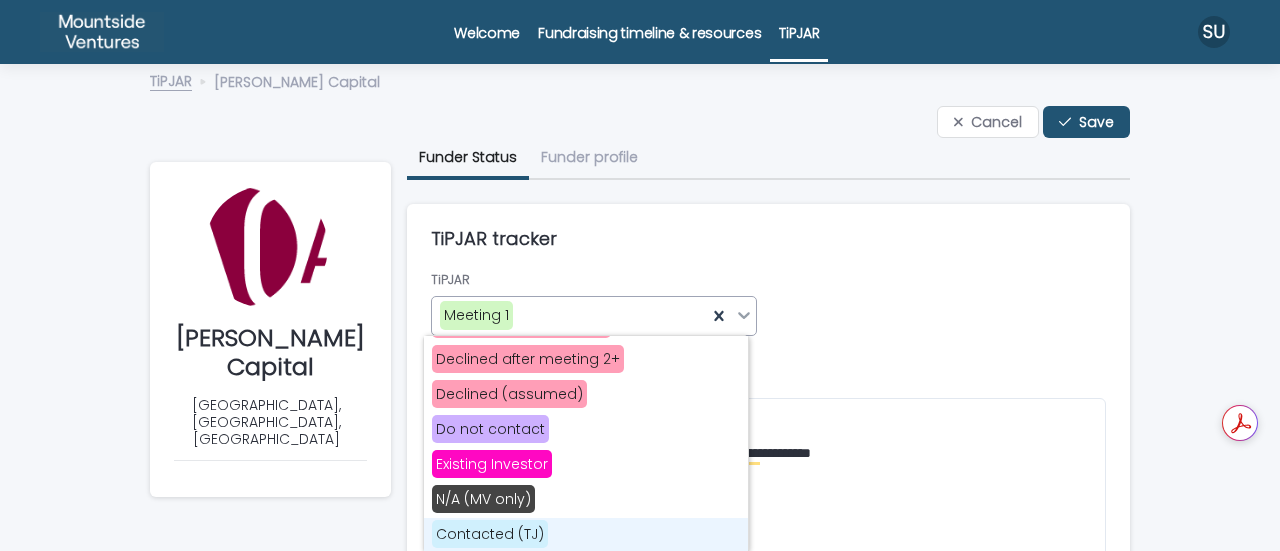 click on "Contacted (TJ)" at bounding box center (586, 535) 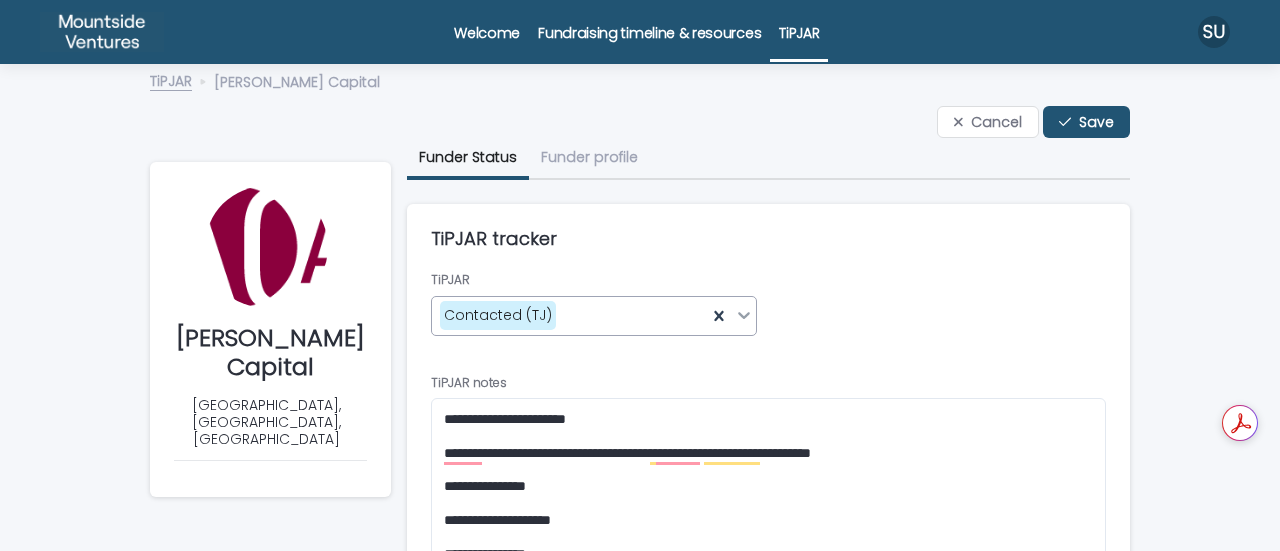 click 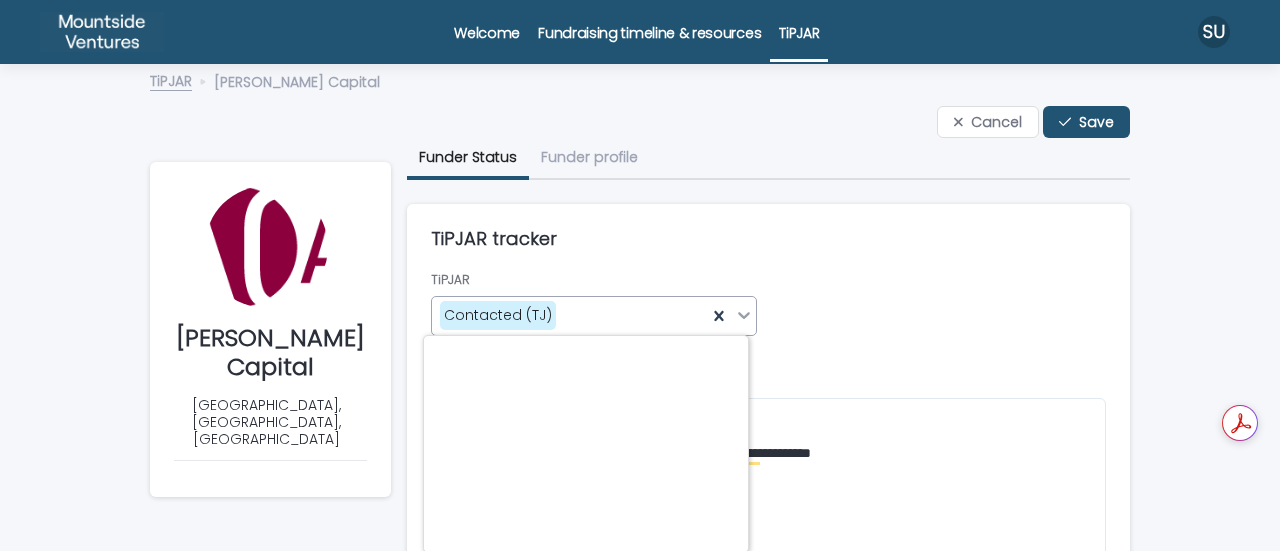 scroll, scrollTop: 540, scrollLeft: 0, axis: vertical 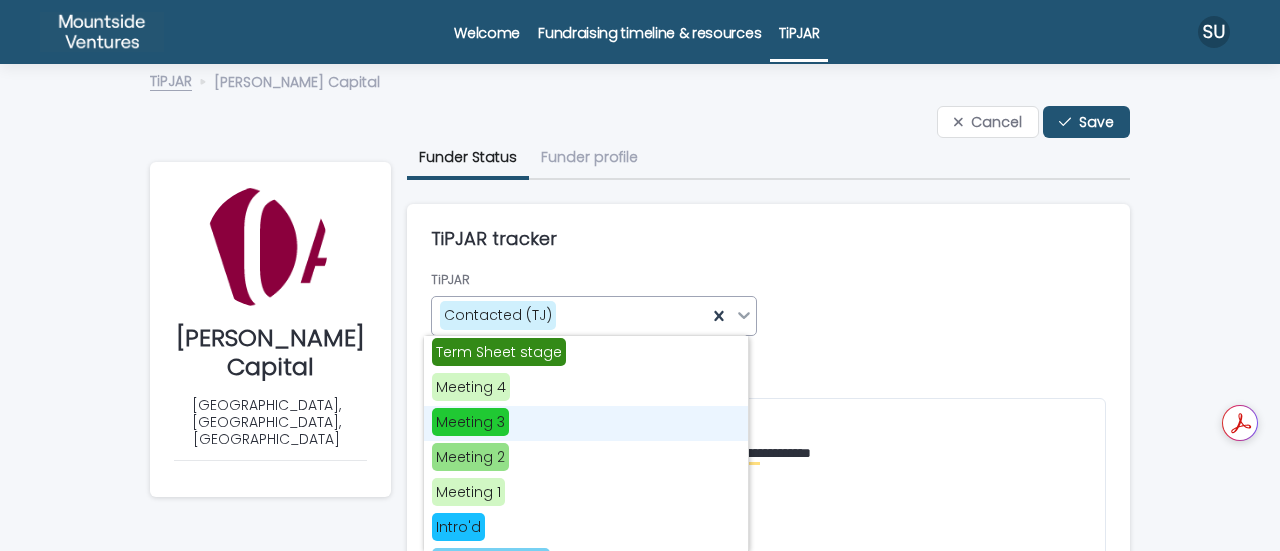 drag, startPoint x: 635, startPoint y: 473, endPoint x: 884, endPoint y: 362, distance: 272.6206 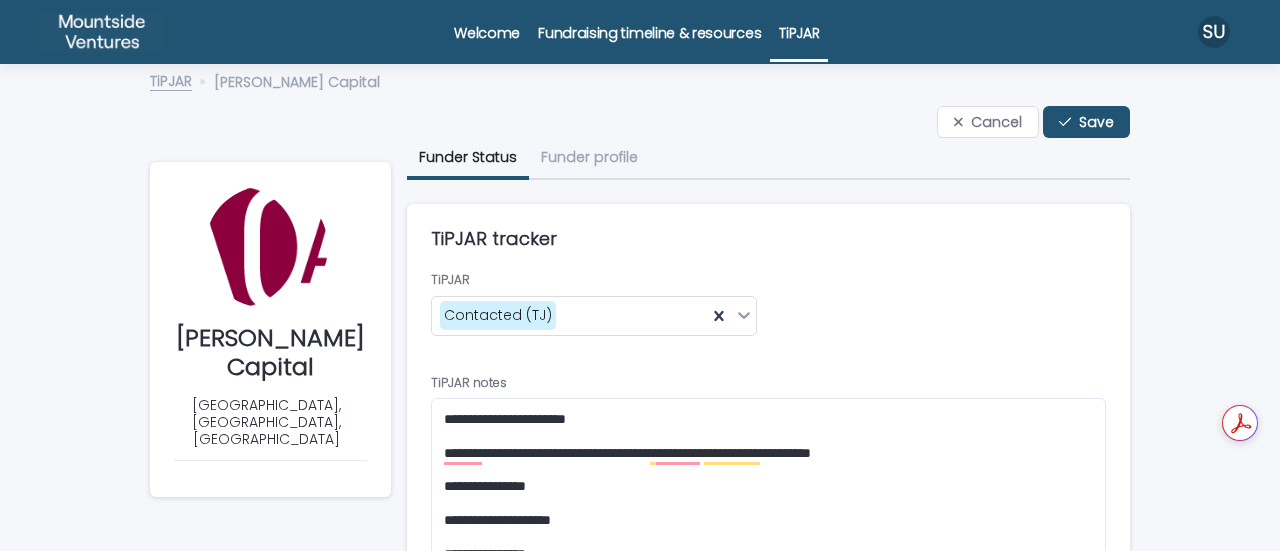 click on "**********" at bounding box center [768, 836] 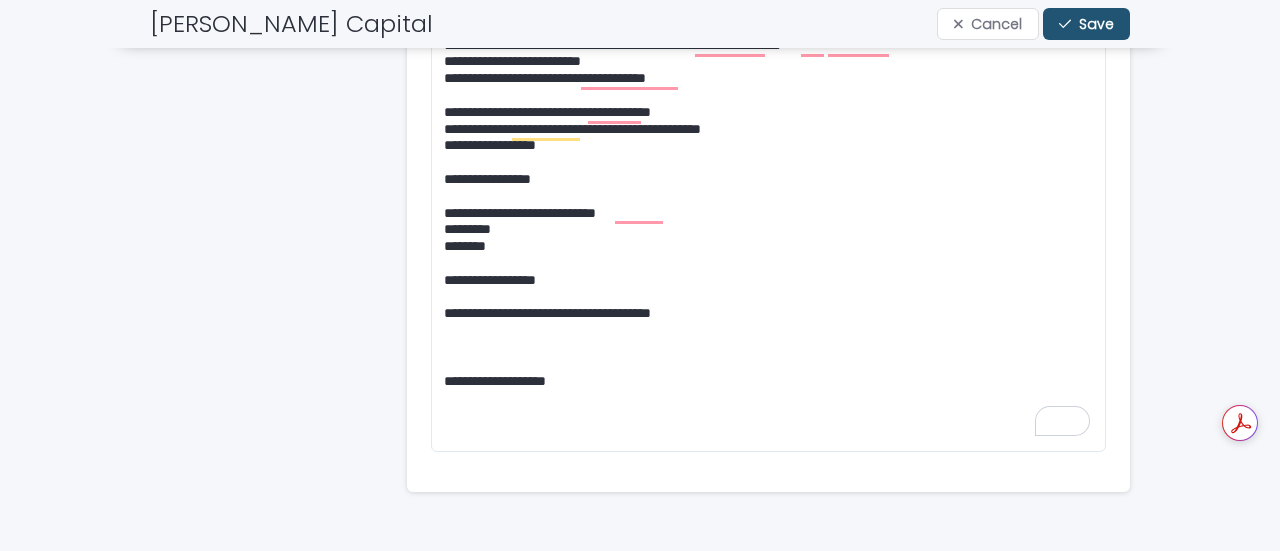 scroll, scrollTop: 0, scrollLeft: 0, axis: both 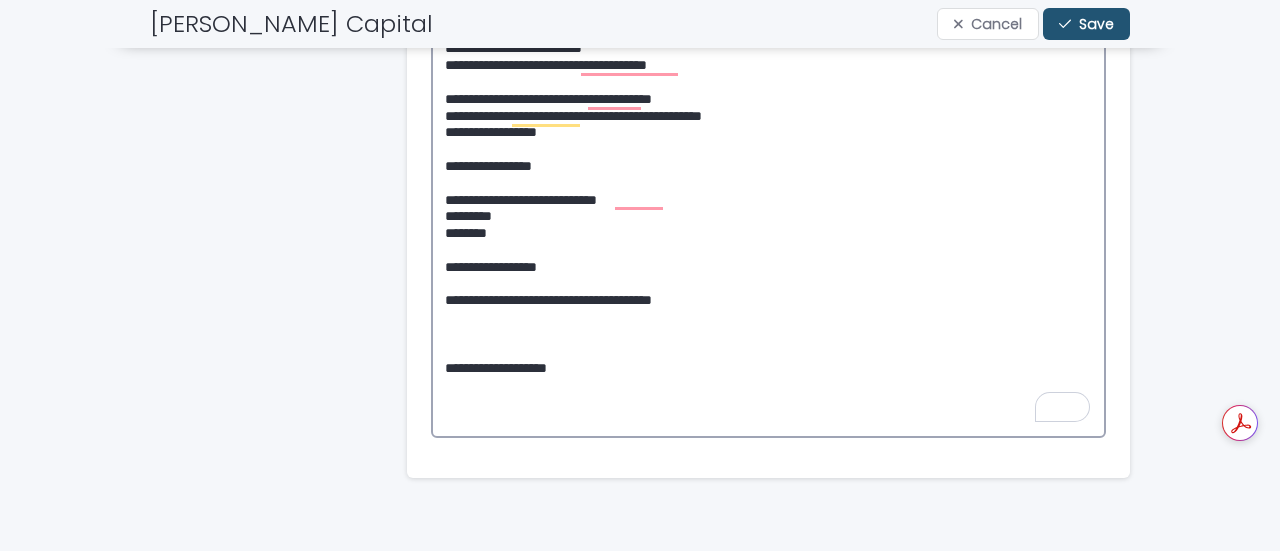 click on "**********" at bounding box center (768, -4) 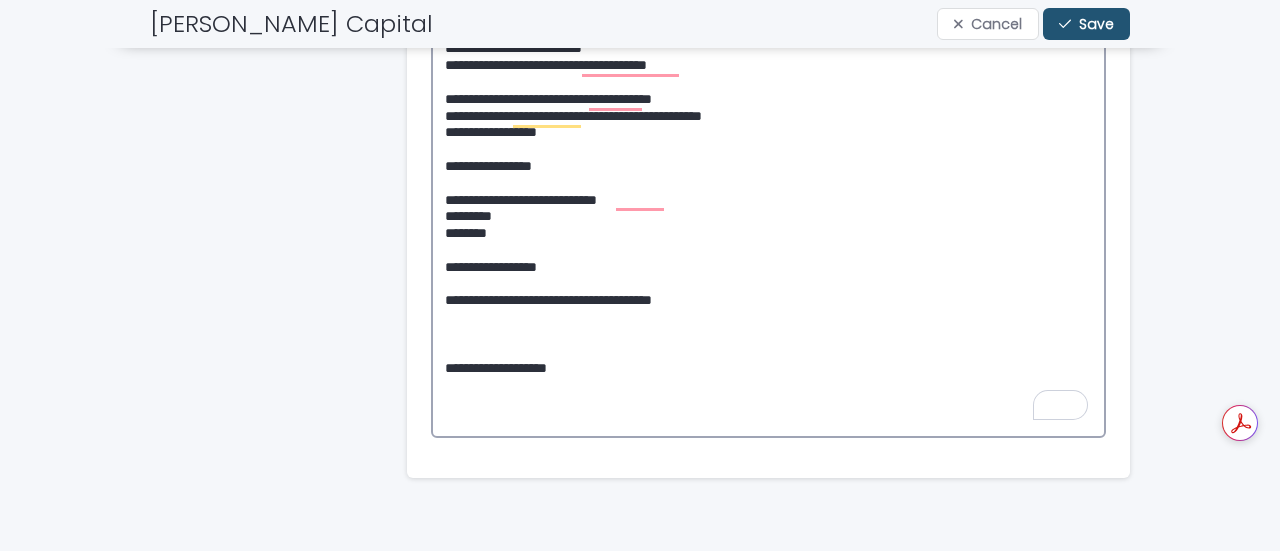 click on "**********" at bounding box center [768, -4] 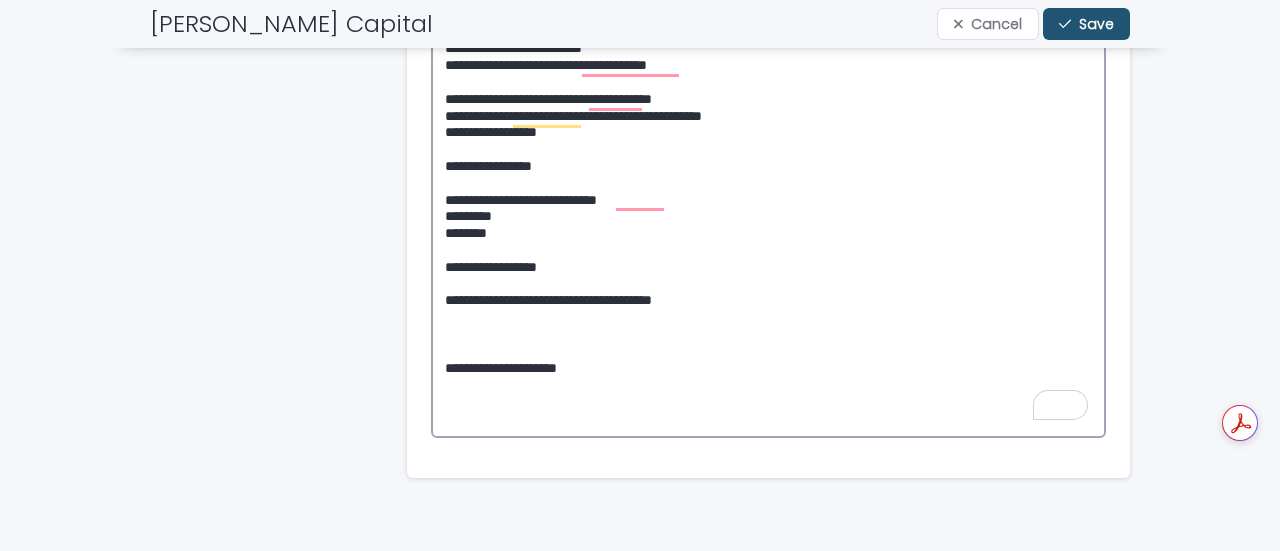 click on "**********" at bounding box center (768, -4) 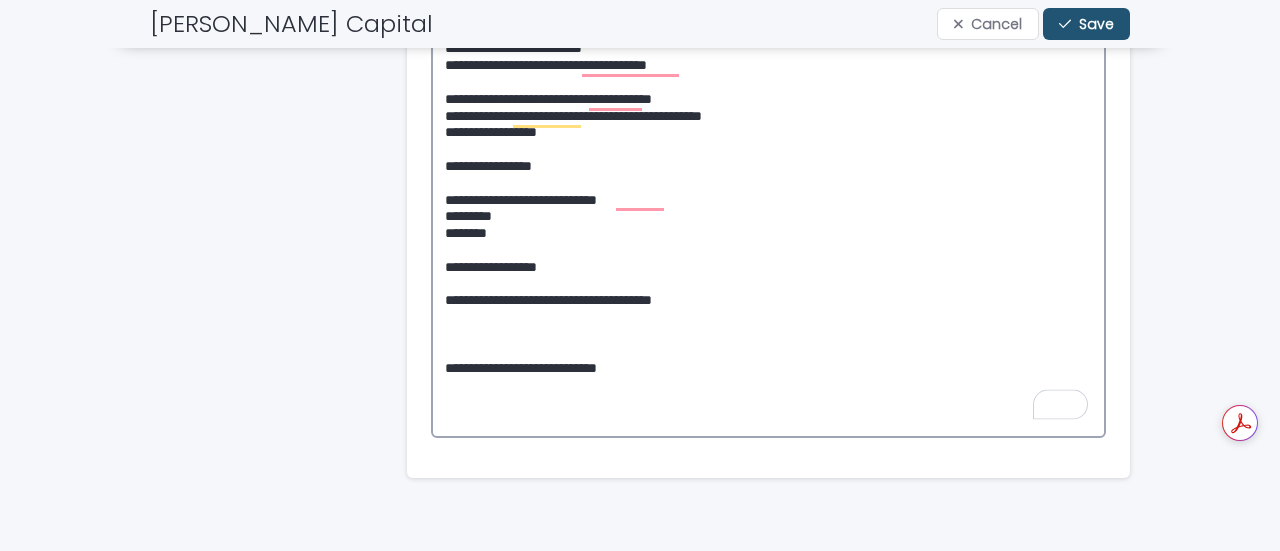 click on "**********" at bounding box center (768, -4) 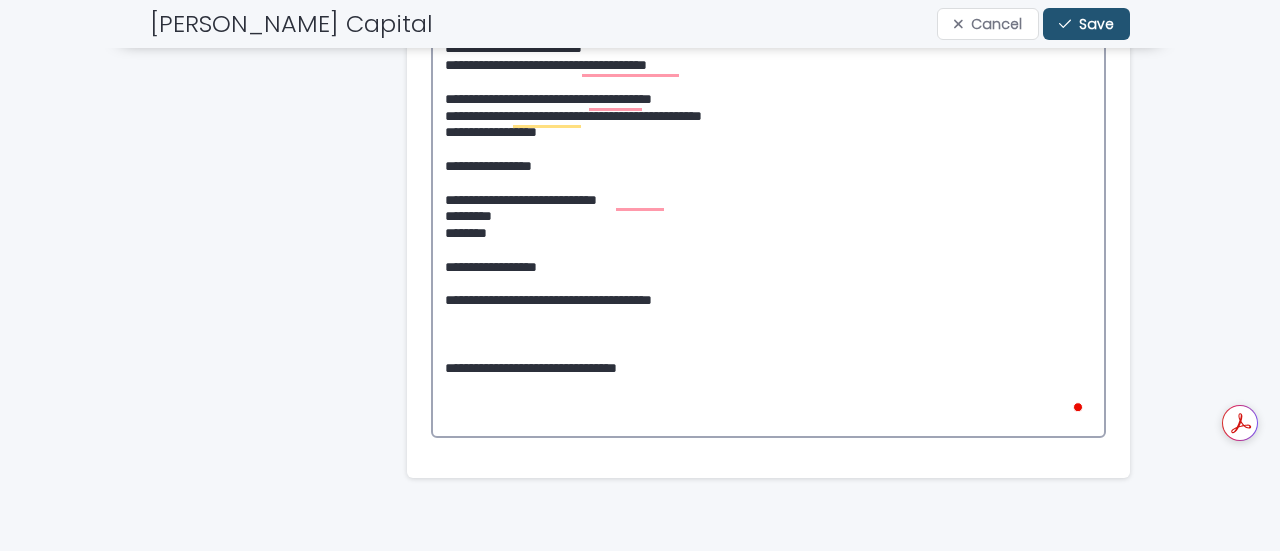 paste on "**********" 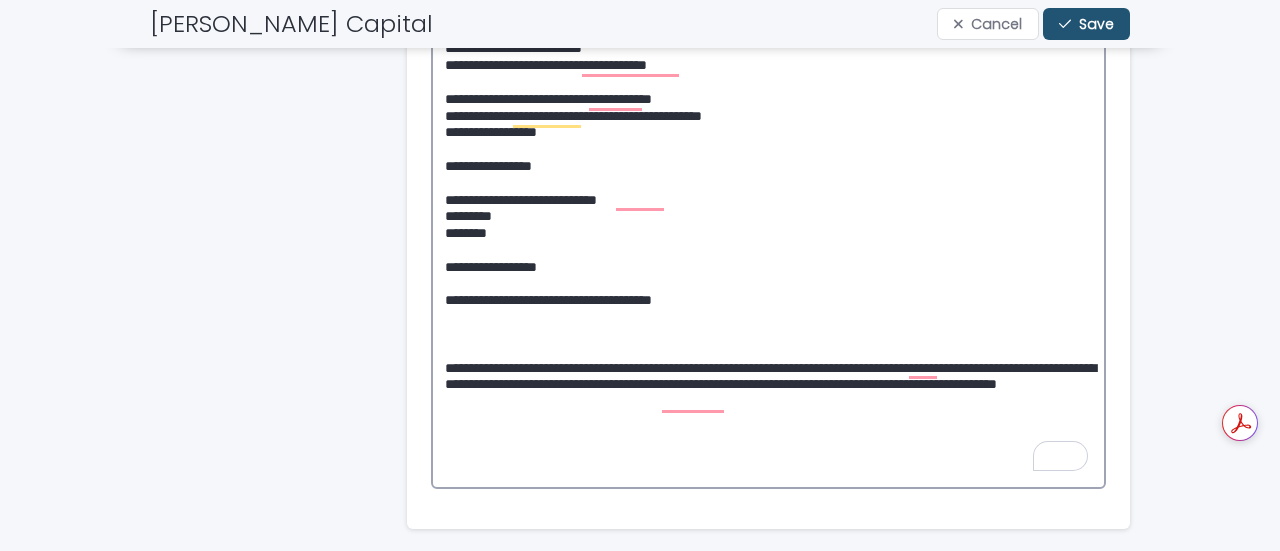 click at bounding box center [768, 22] 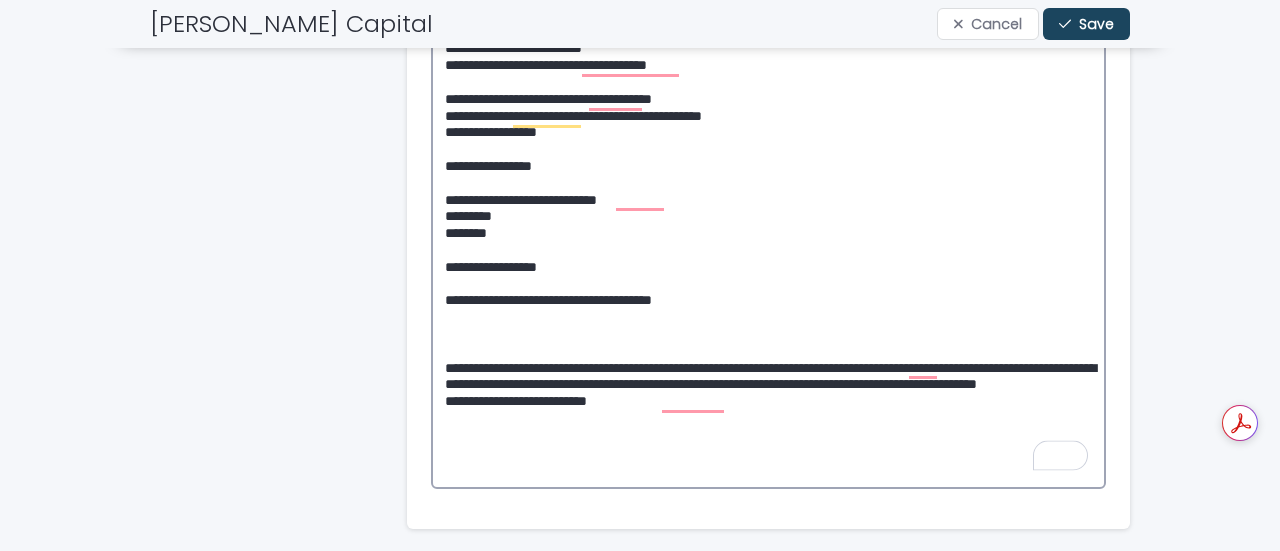 type on "**********" 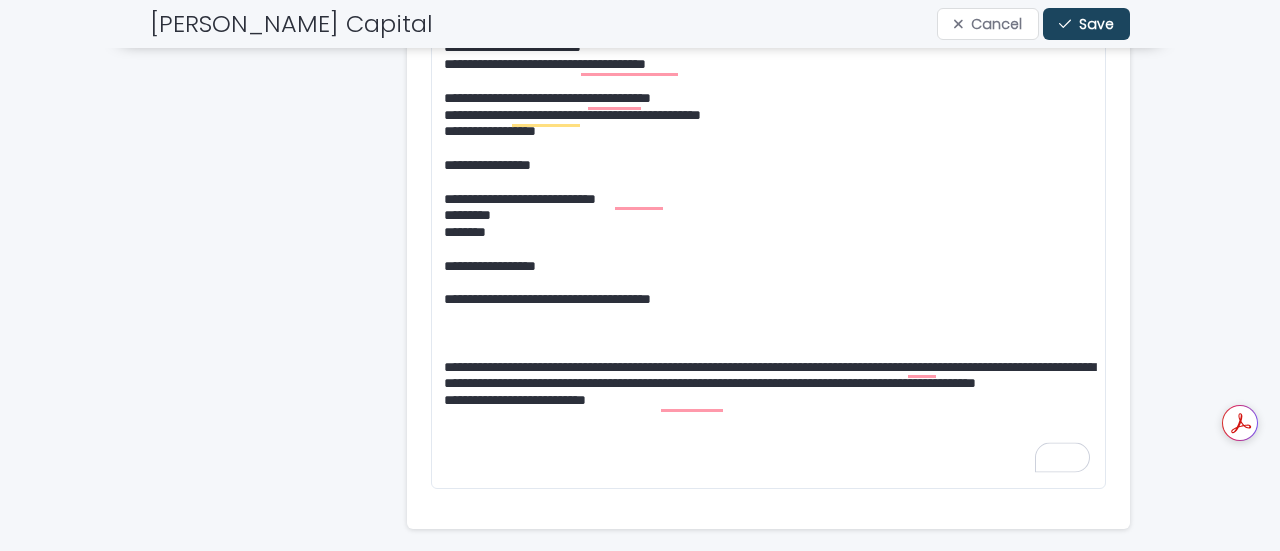click on "Save" at bounding box center [1096, 24] 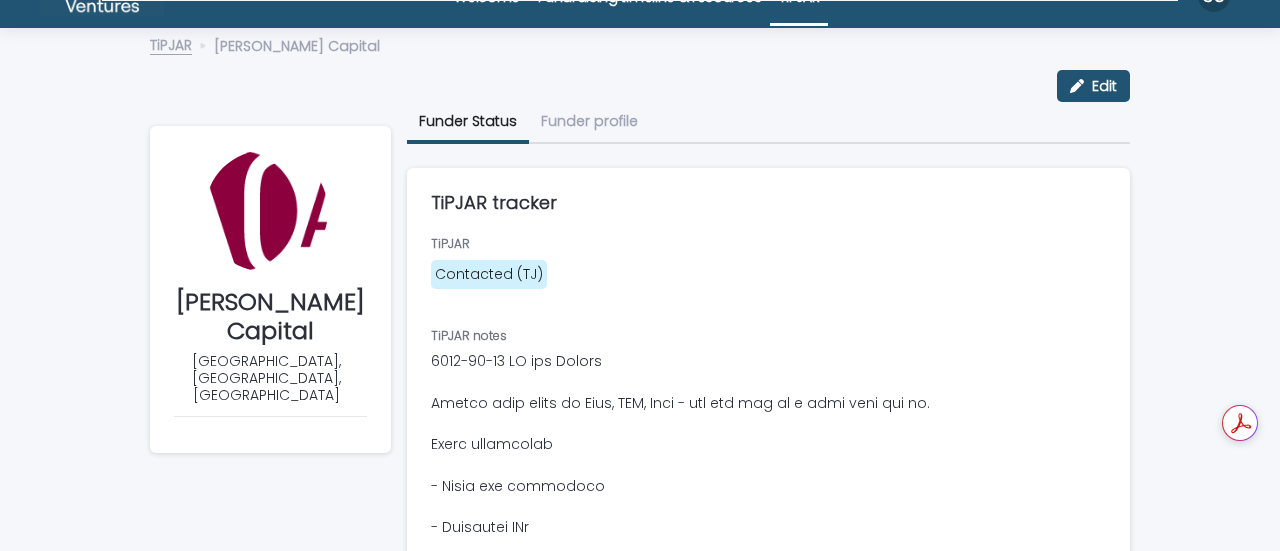 scroll, scrollTop: 13, scrollLeft: 0, axis: vertical 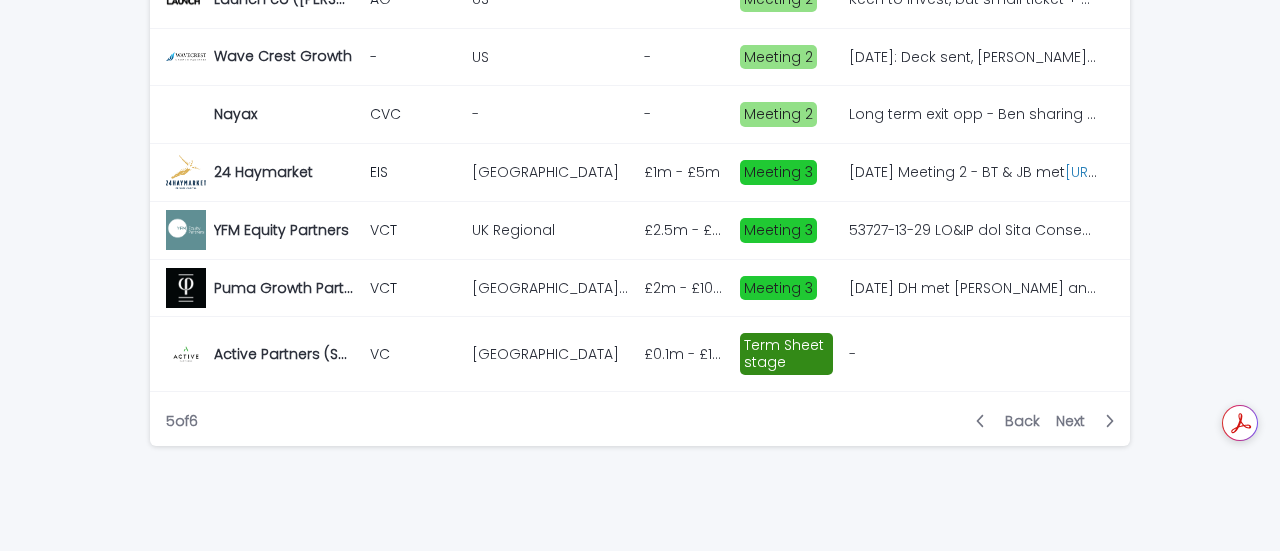 click on "Next" at bounding box center [1076, 421] 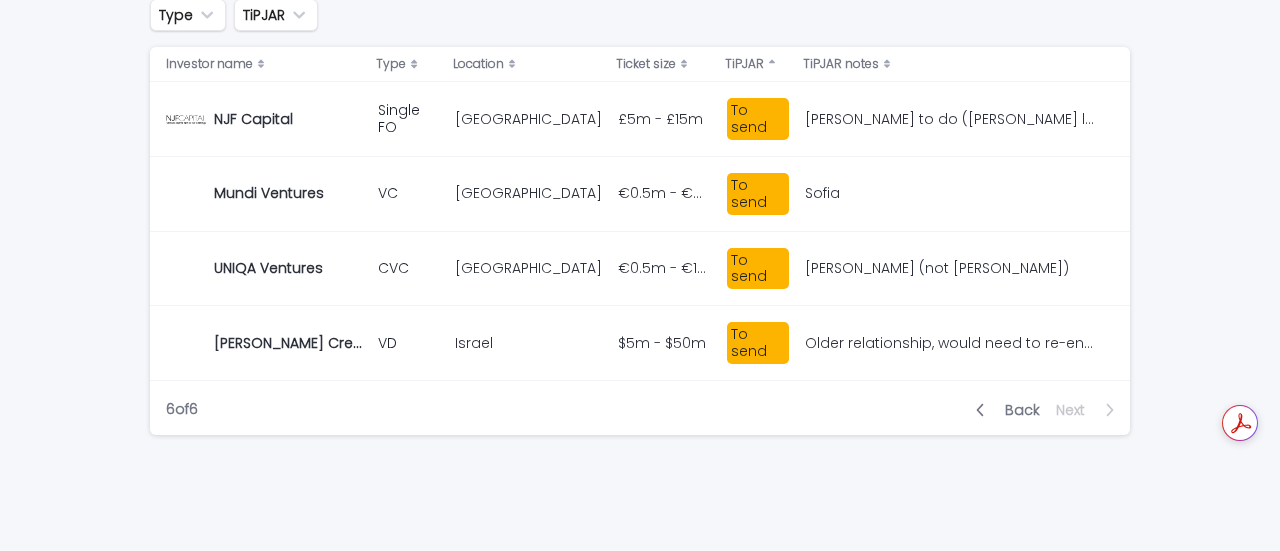 scroll, scrollTop: 292, scrollLeft: 0, axis: vertical 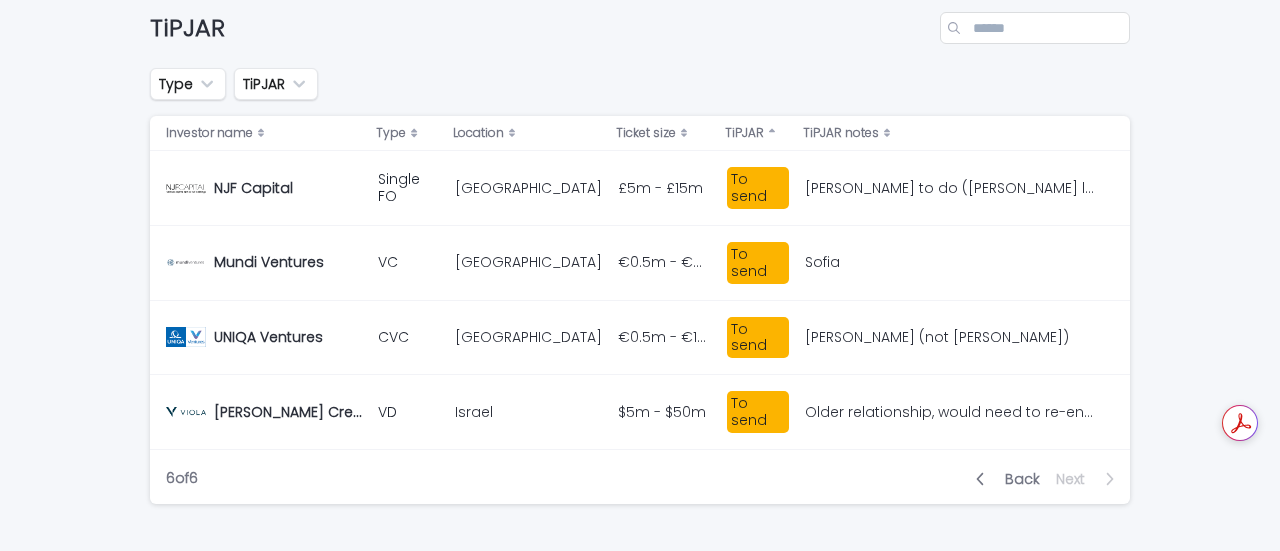 click on "Back" at bounding box center (1016, 479) 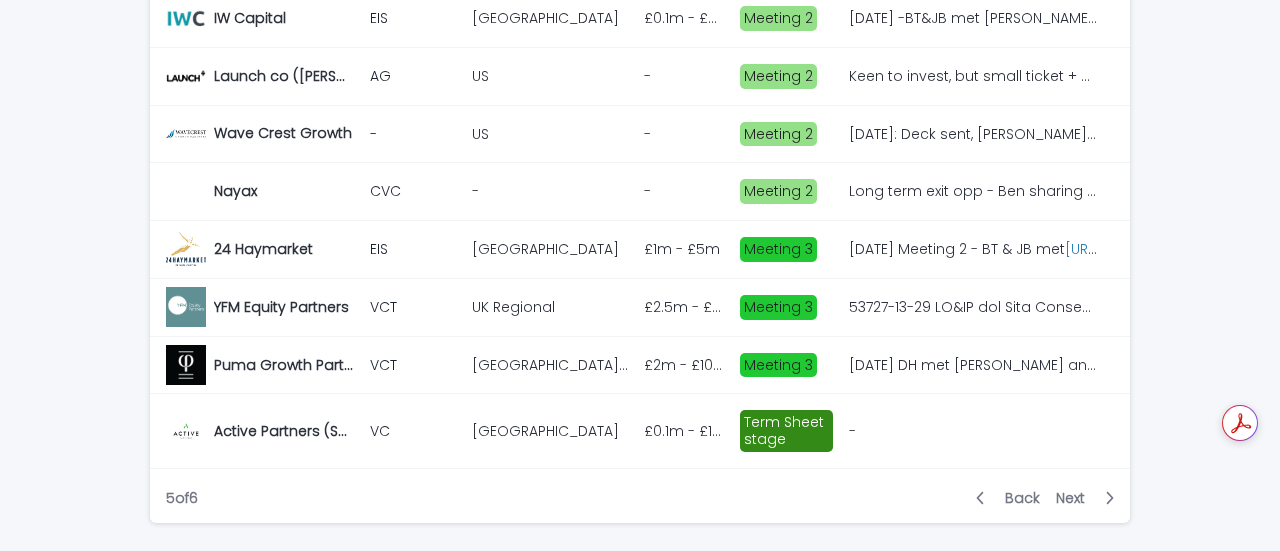 scroll, scrollTop: 1830, scrollLeft: 0, axis: vertical 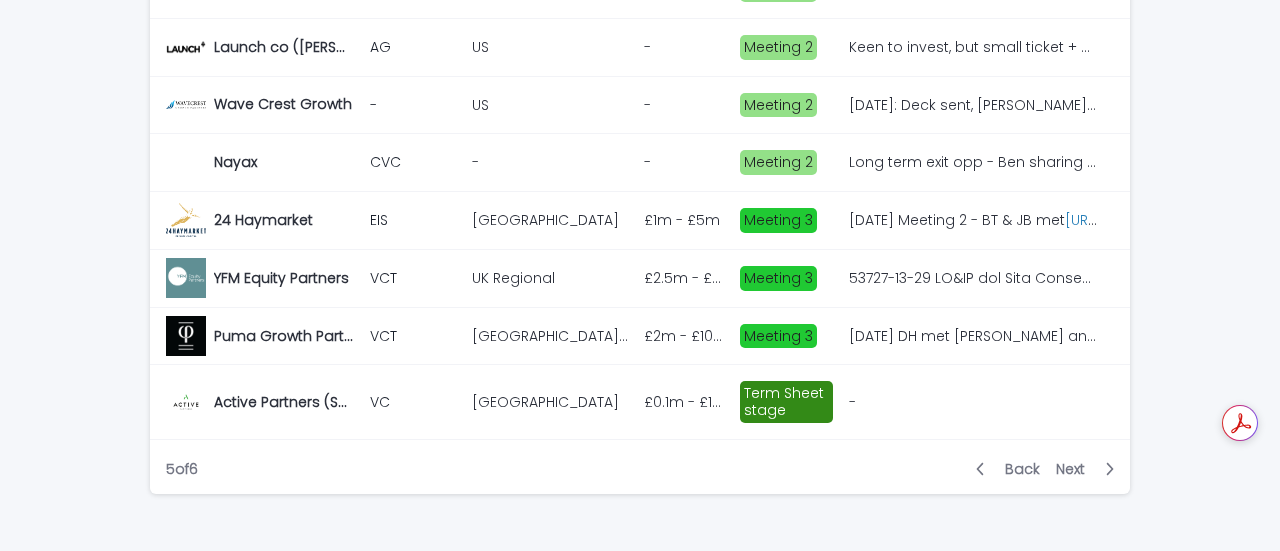 click on "Back" at bounding box center (1016, 469) 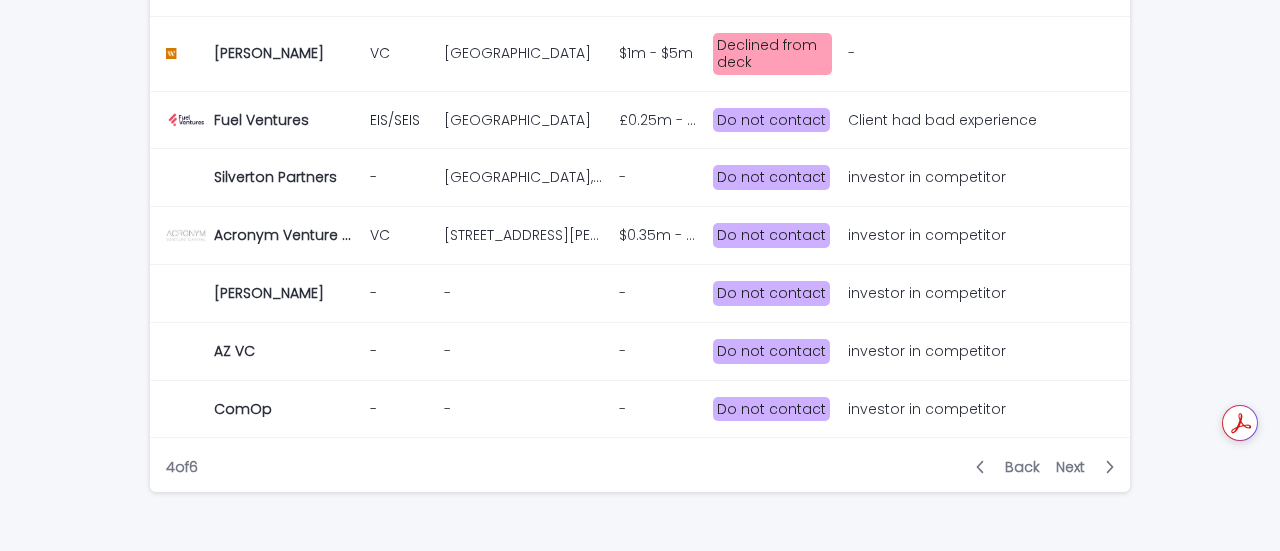 scroll, scrollTop: 2189, scrollLeft: 0, axis: vertical 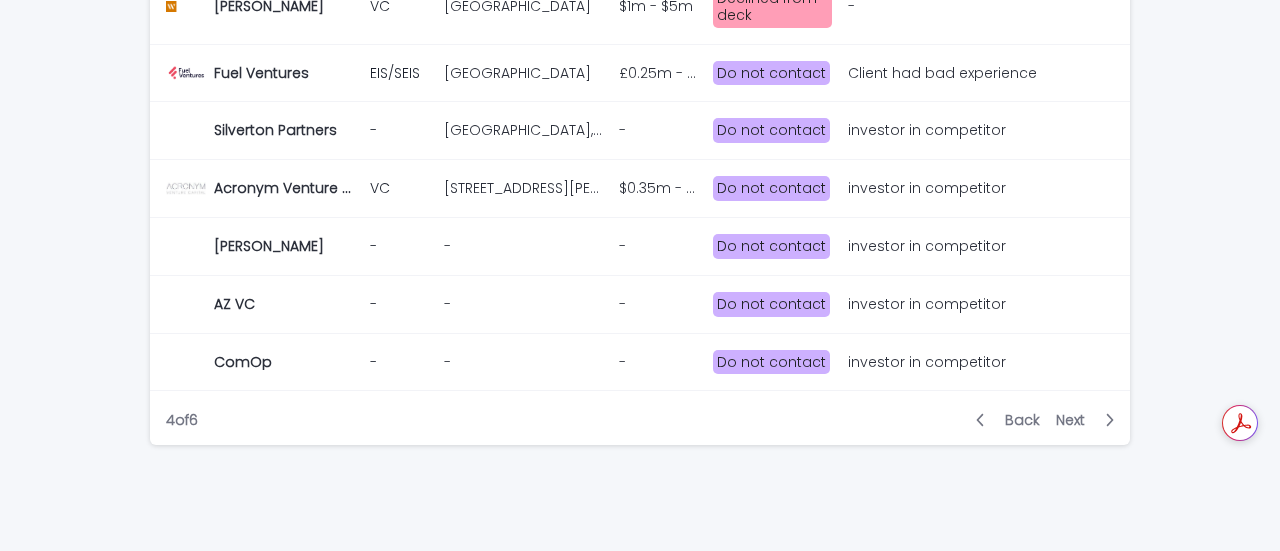 click on "Back" at bounding box center [1016, 420] 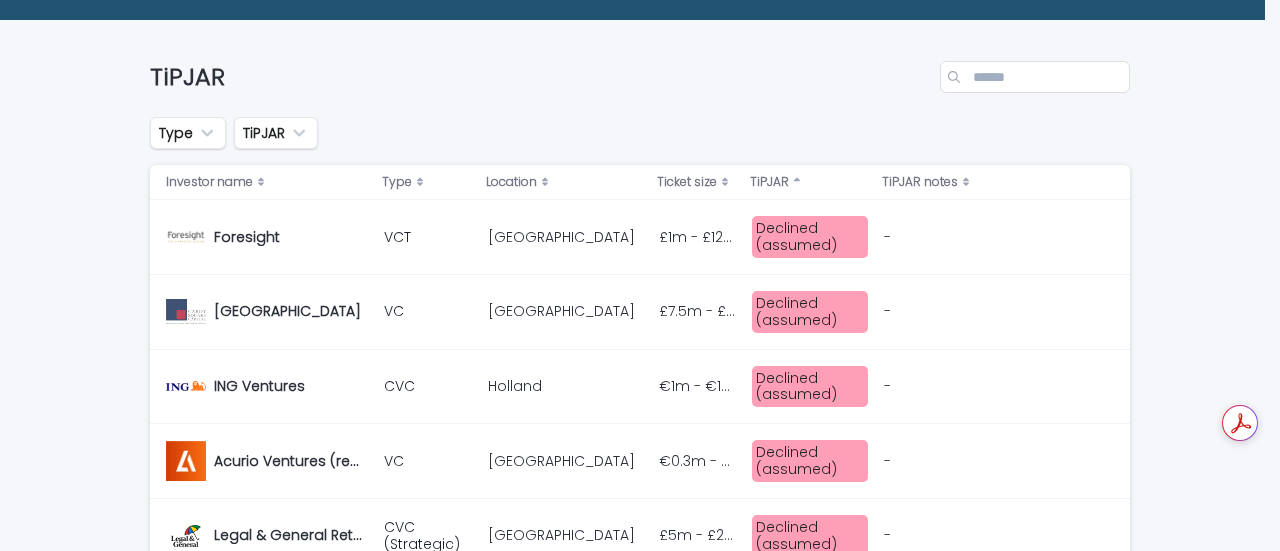 scroll, scrollTop: 254, scrollLeft: 0, axis: vertical 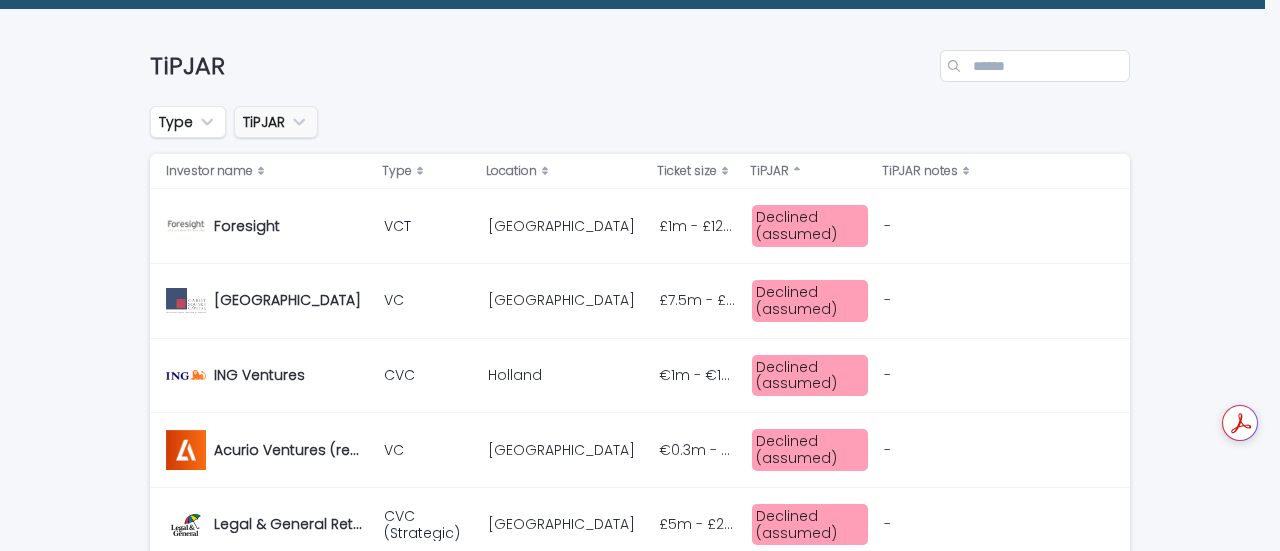 click 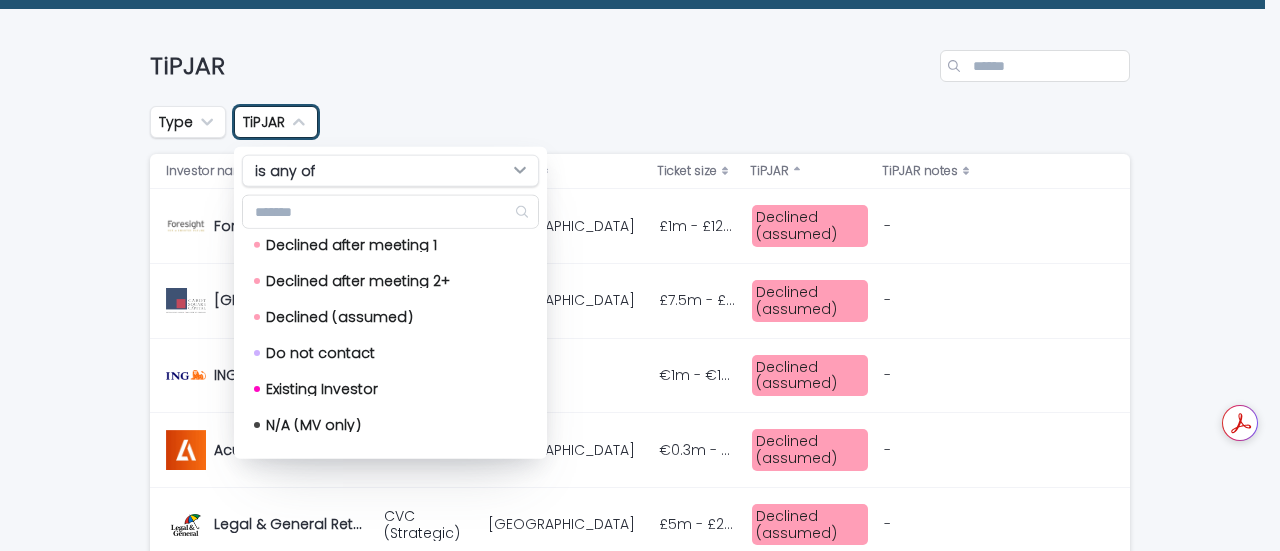 scroll, scrollTop: 644, scrollLeft: 0, axis: vertical 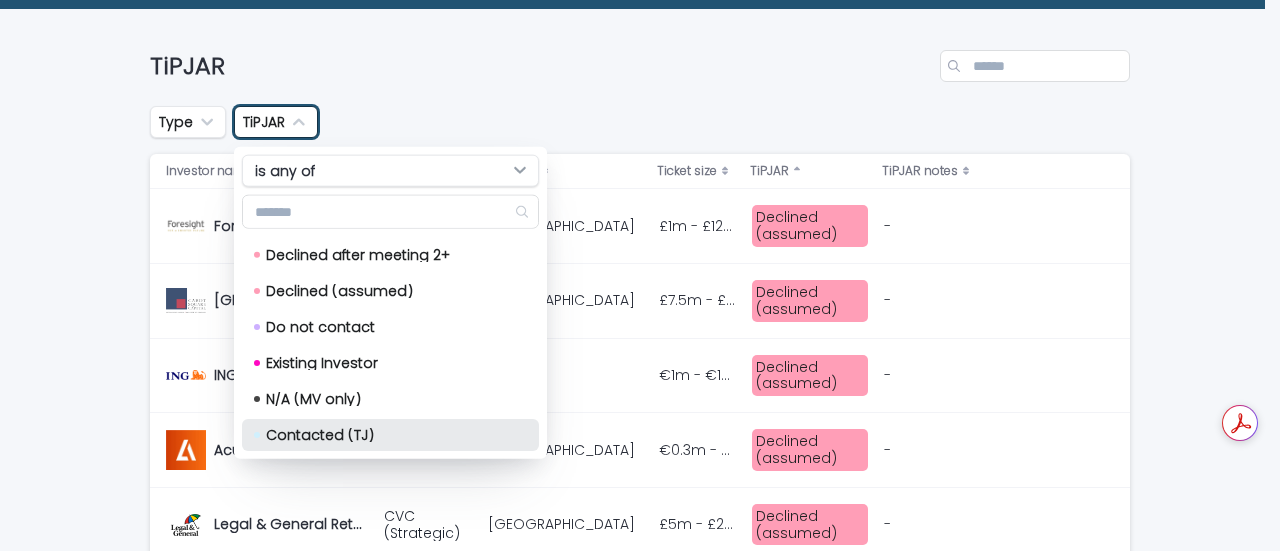 click on "Contacted (TJ)" at bounding box center (386, 435) 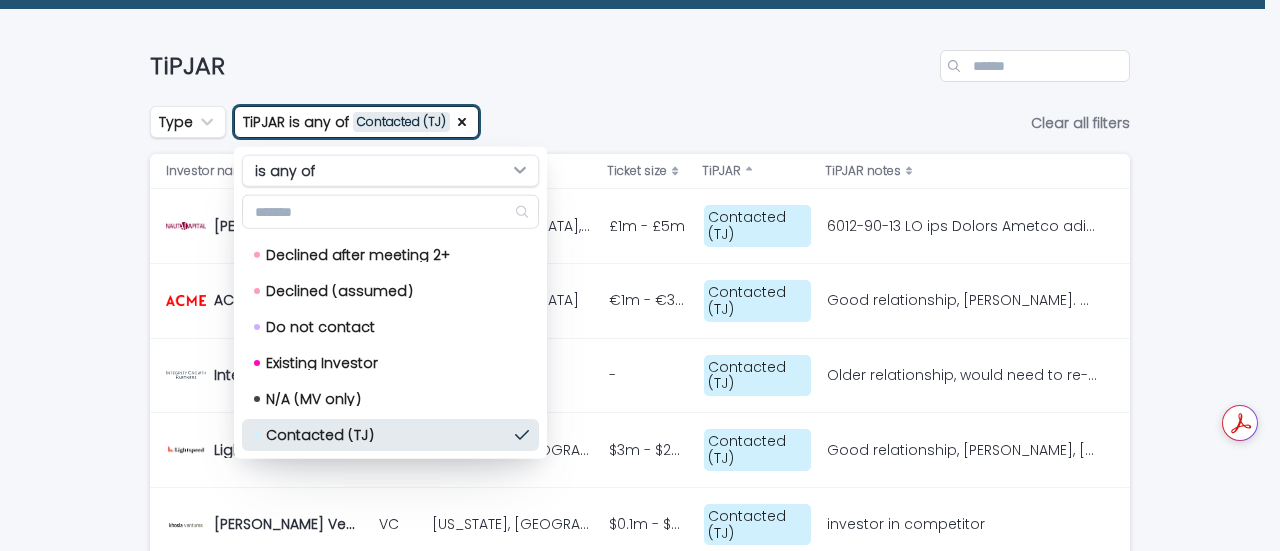 click on "TiPJAR" at bounding box center (640, 58) 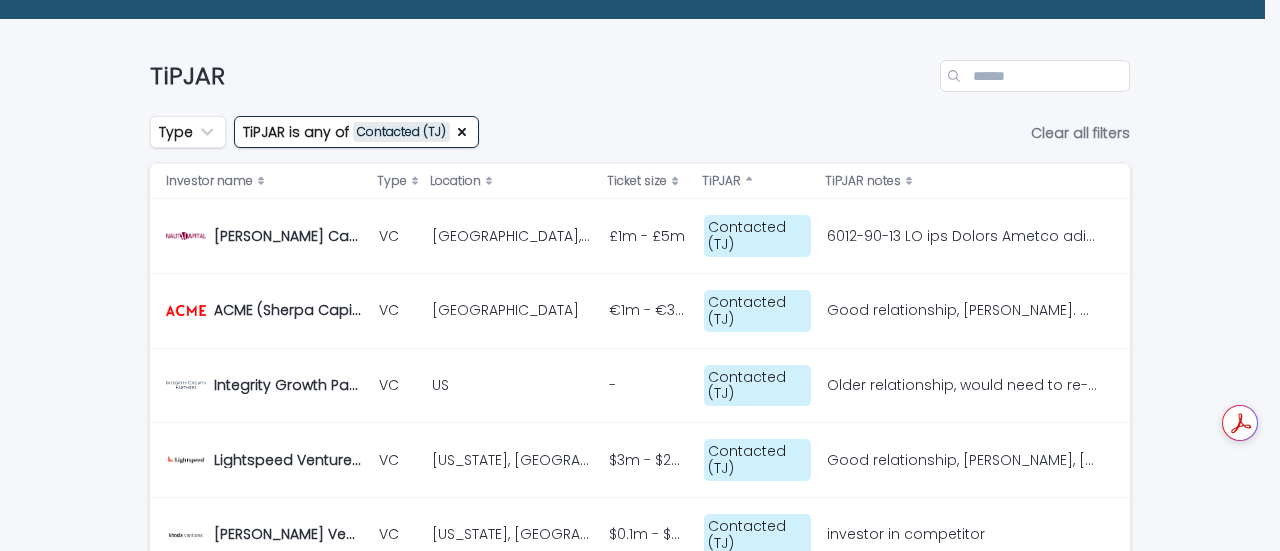 scroll, scrollTop: 246, scrollLeft: 0, axis: vertical 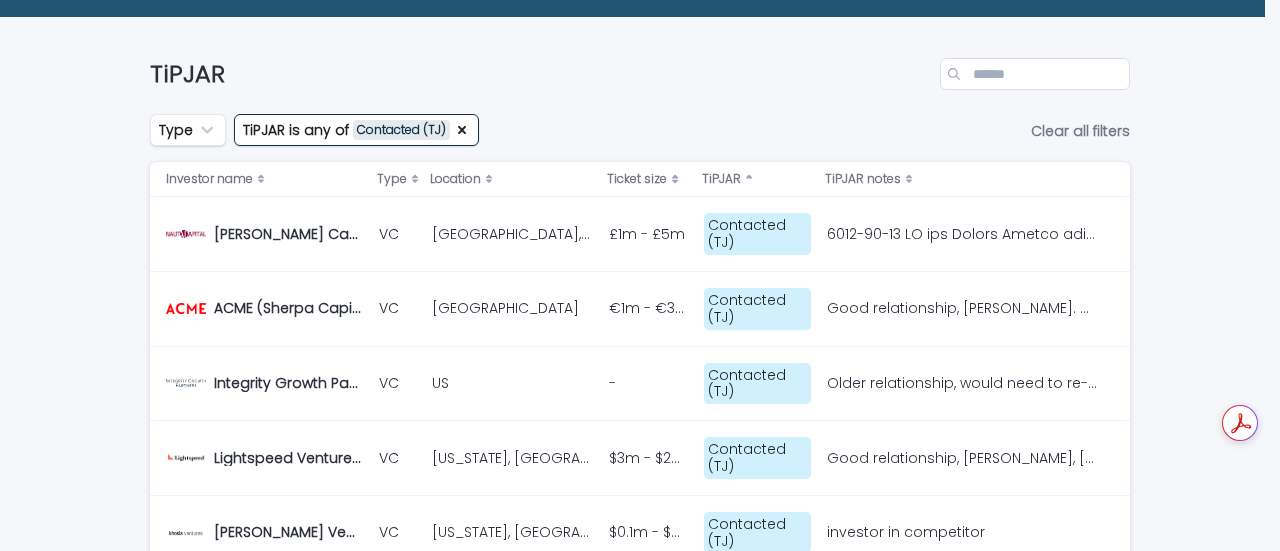 click 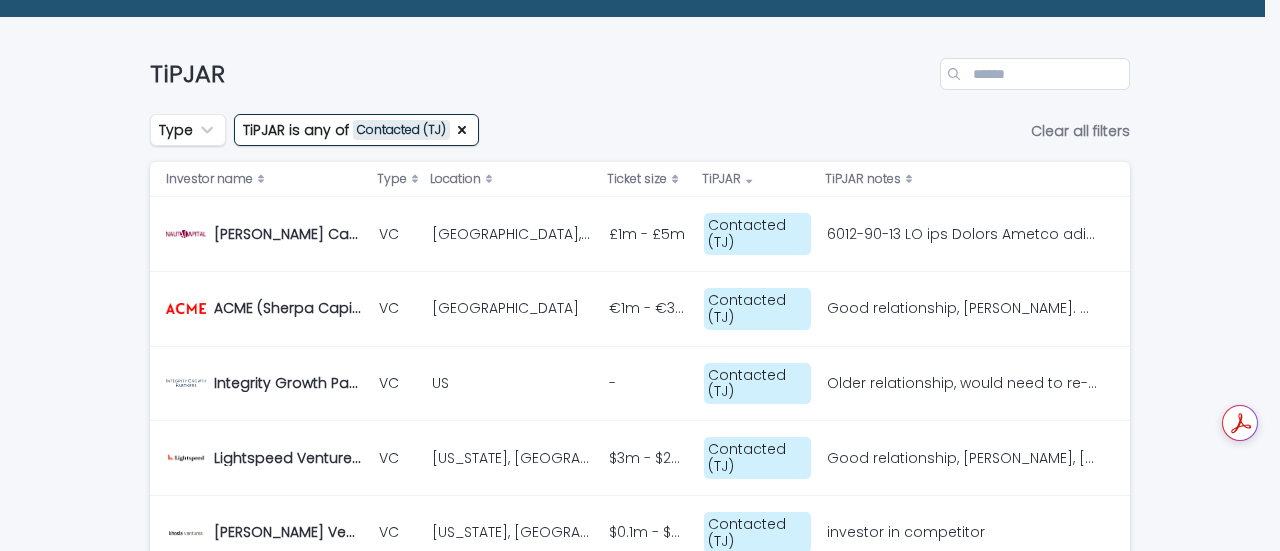 click on "Contacted (TJ)" at bounding box center [757, 234] 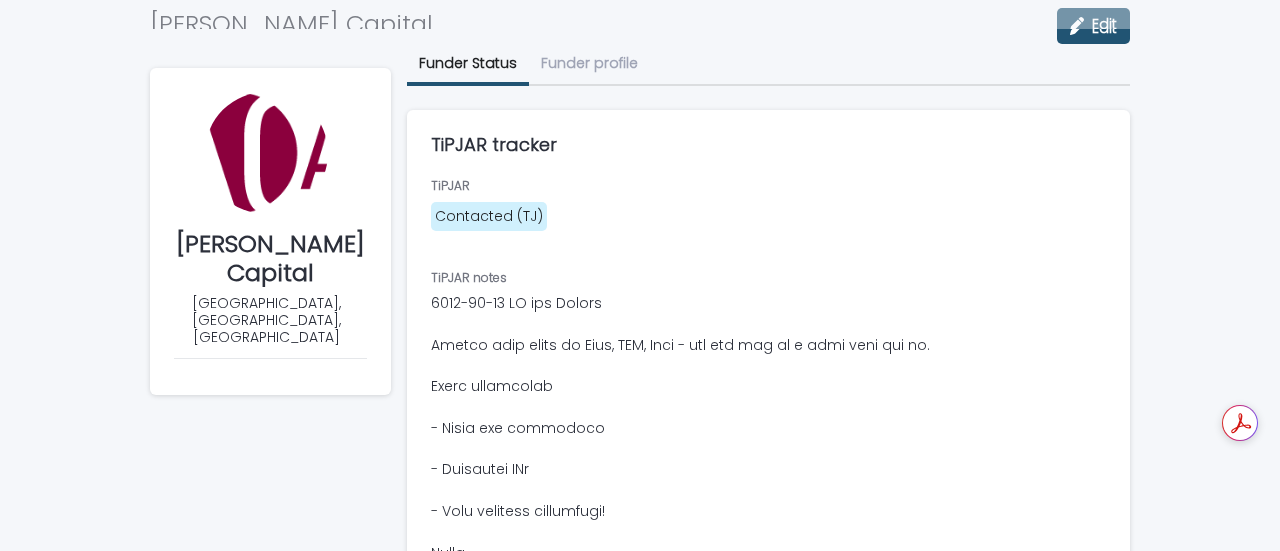scroll, scrollTop: 0, scrollLeft: 0, axis: both 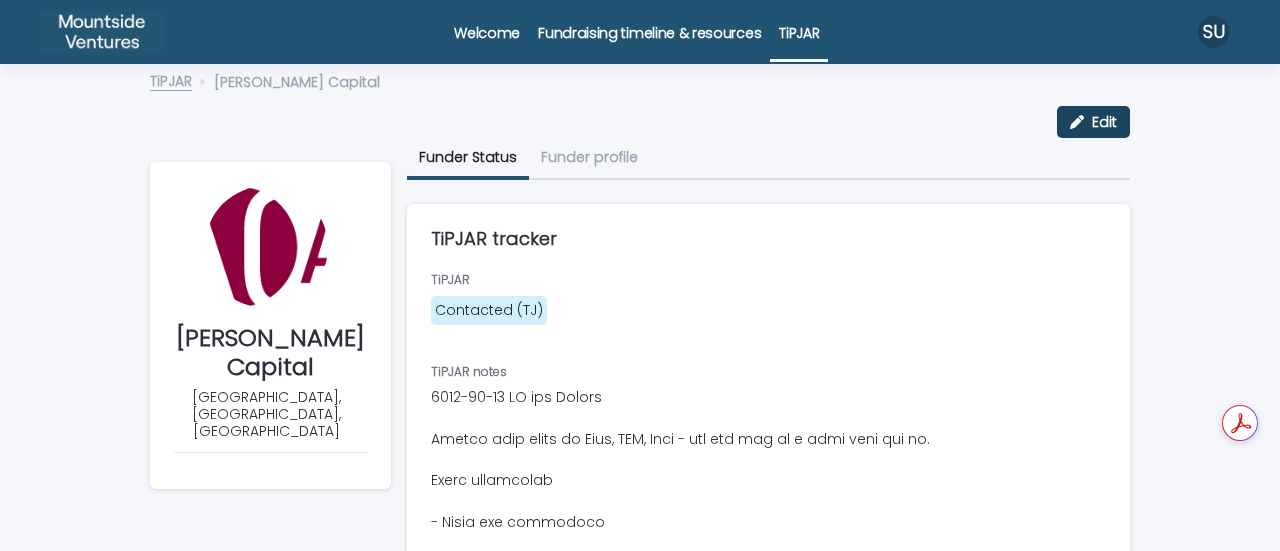 click on "Edit" at bounding box center (1093, 122) 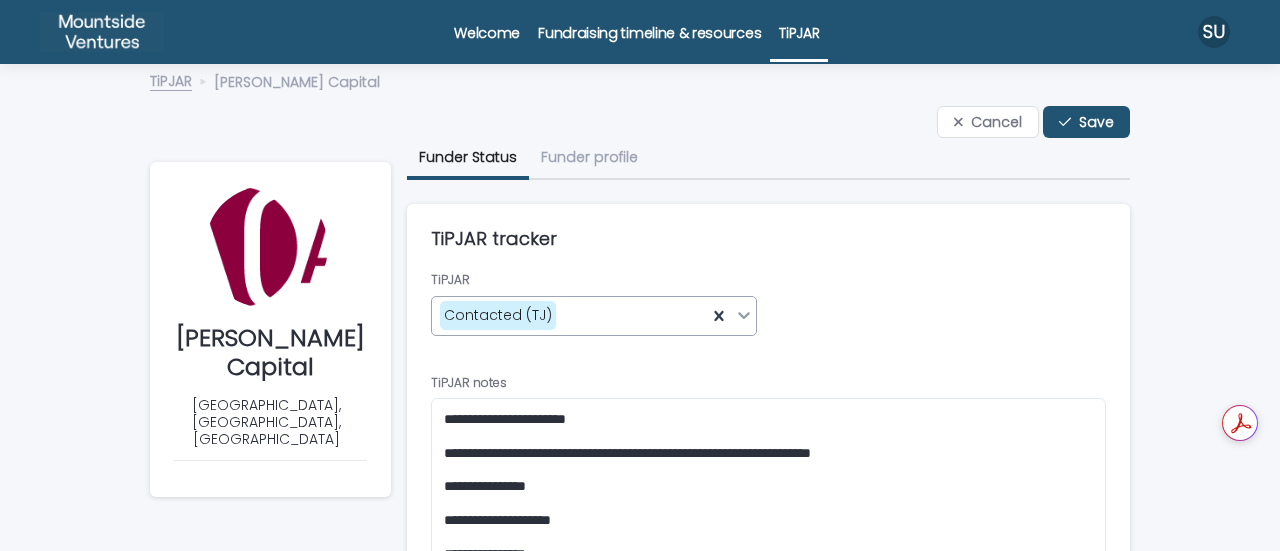 click on "Contacted (TJ)" at bounding box center [569, 315] 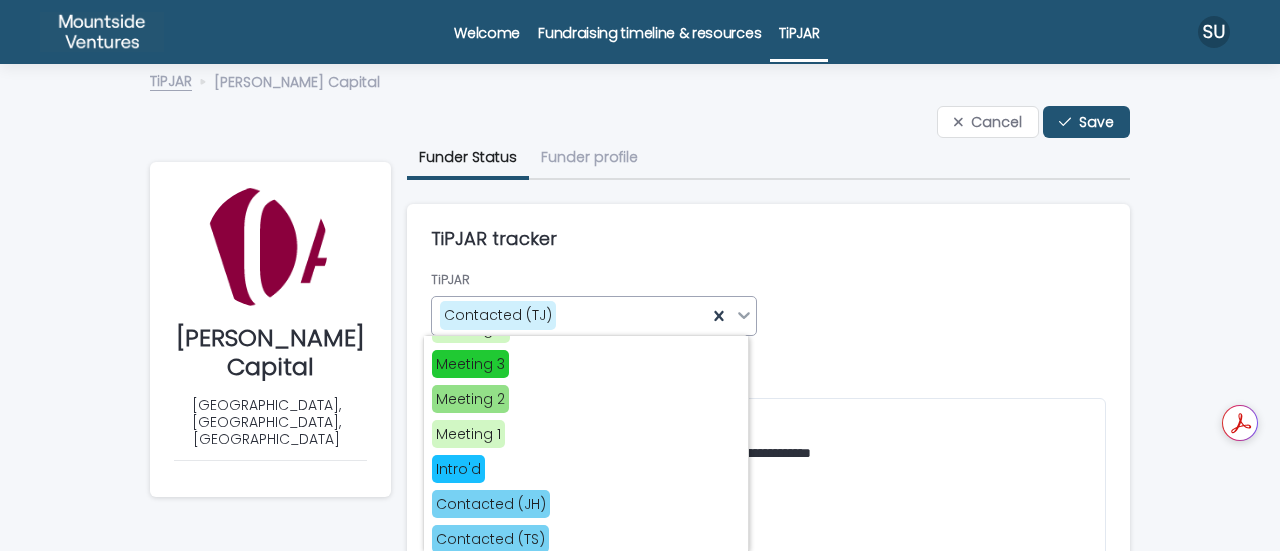 scroll, scrollTop: 54, scrollLeft: 0, axis: vertical 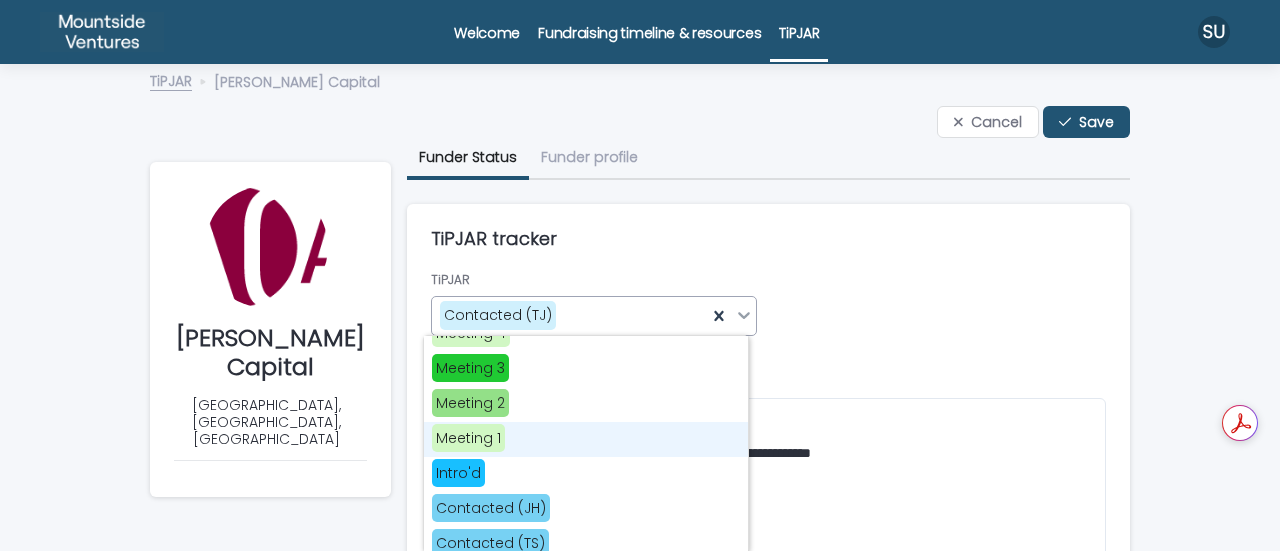 click on "Meeting 1" at bounding box center (586, 439) 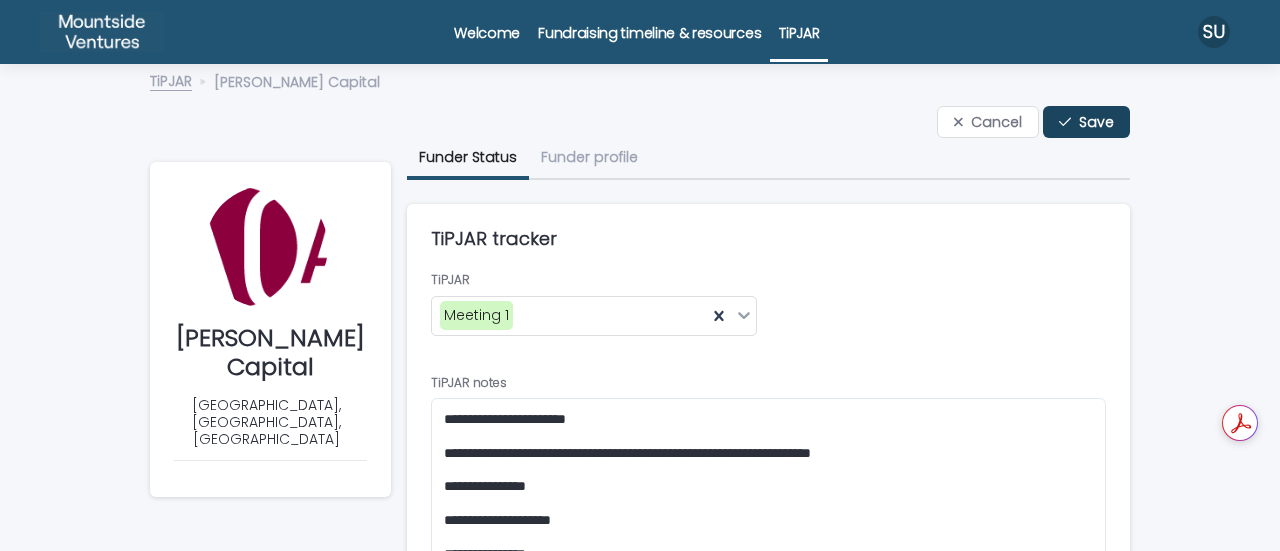 click on "Save" at bounding box center (1086, 122) 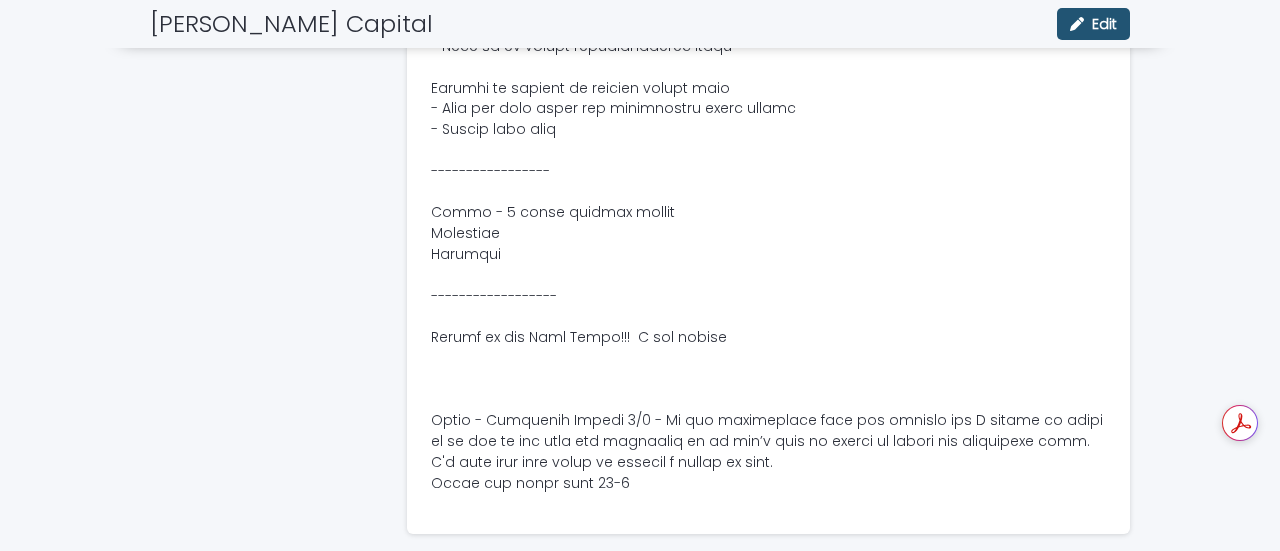 scroll, scrollTop: 956, scrollLeft: 0, axis: vertical 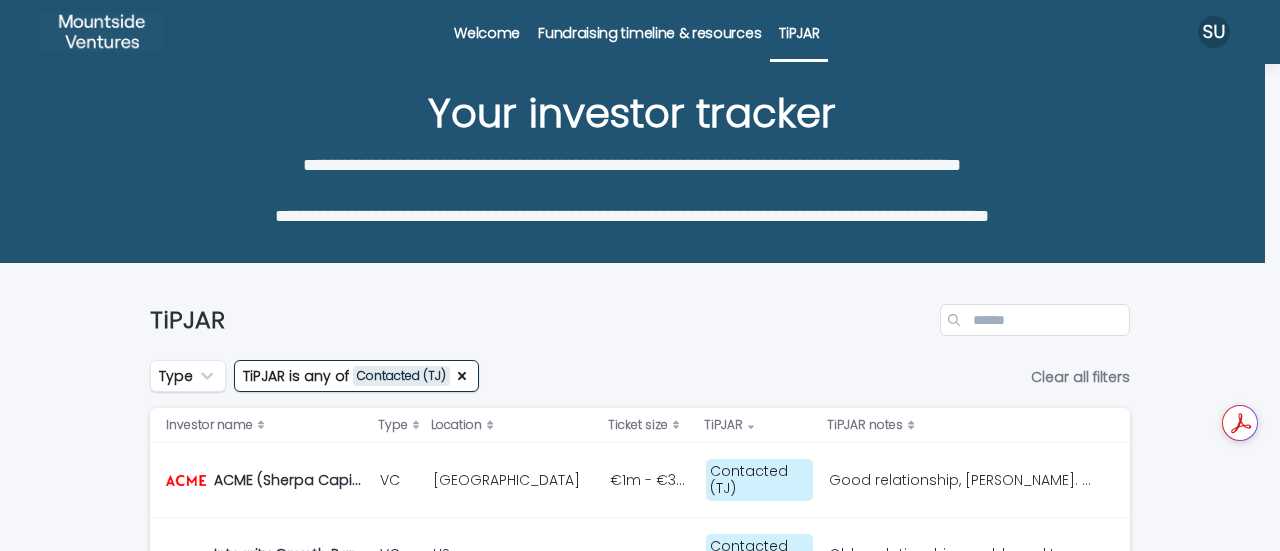 click on "TiPJAR is any of Contacted (TJ)" at bounding box center [356, 376] 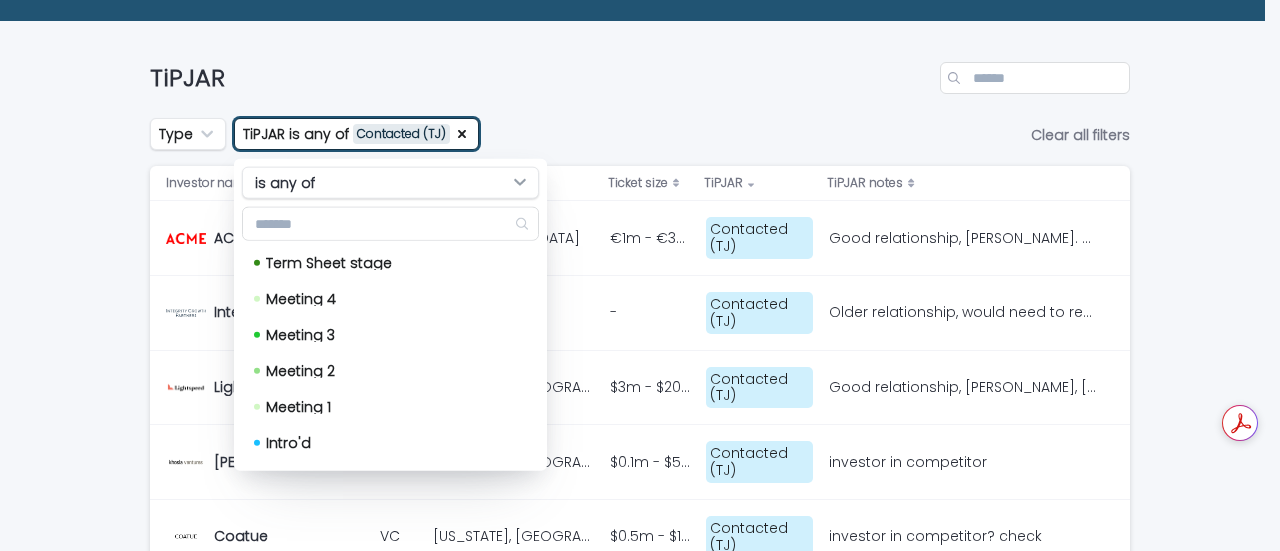scroll, scrollTop: 308, scrollLeft: 0, axis: vertical 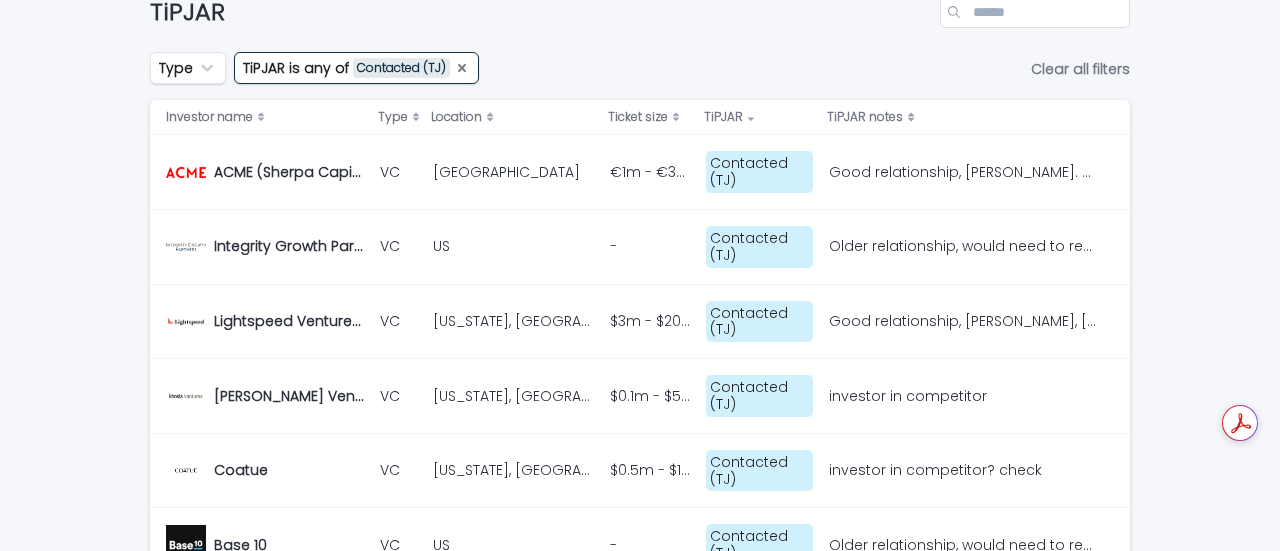 click 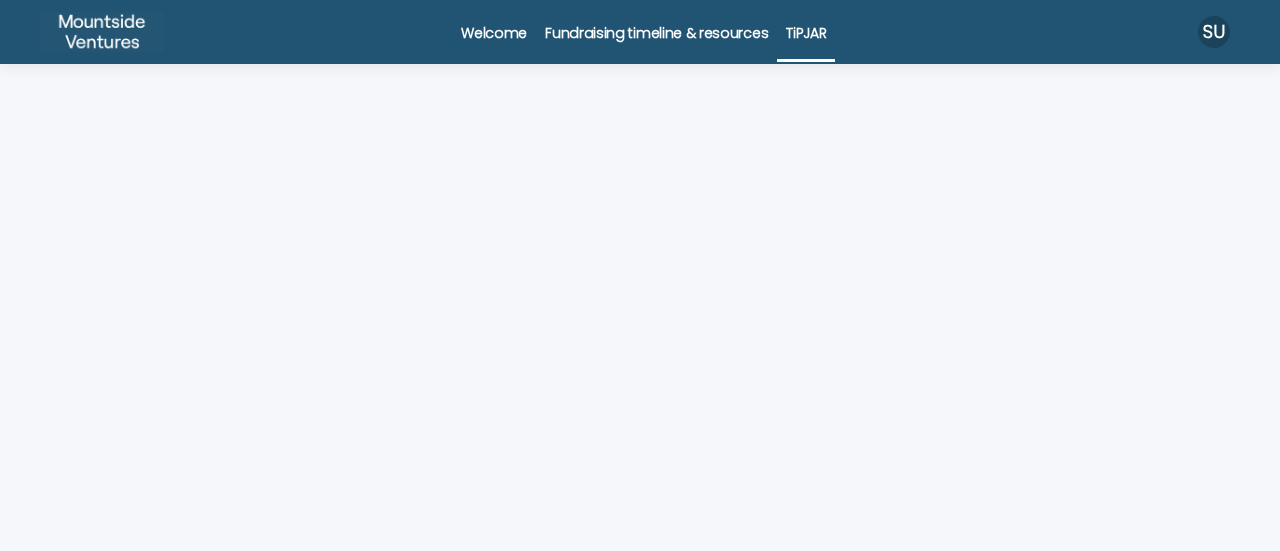 scroll, scrollTop: 0, scrollLeft: 0, axis: both 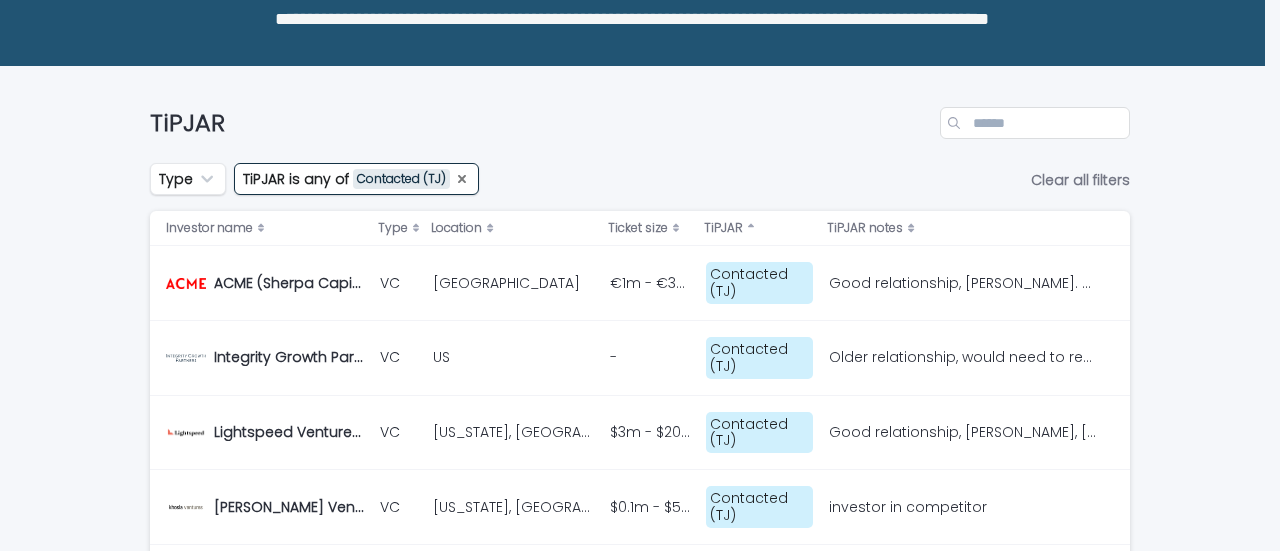 click 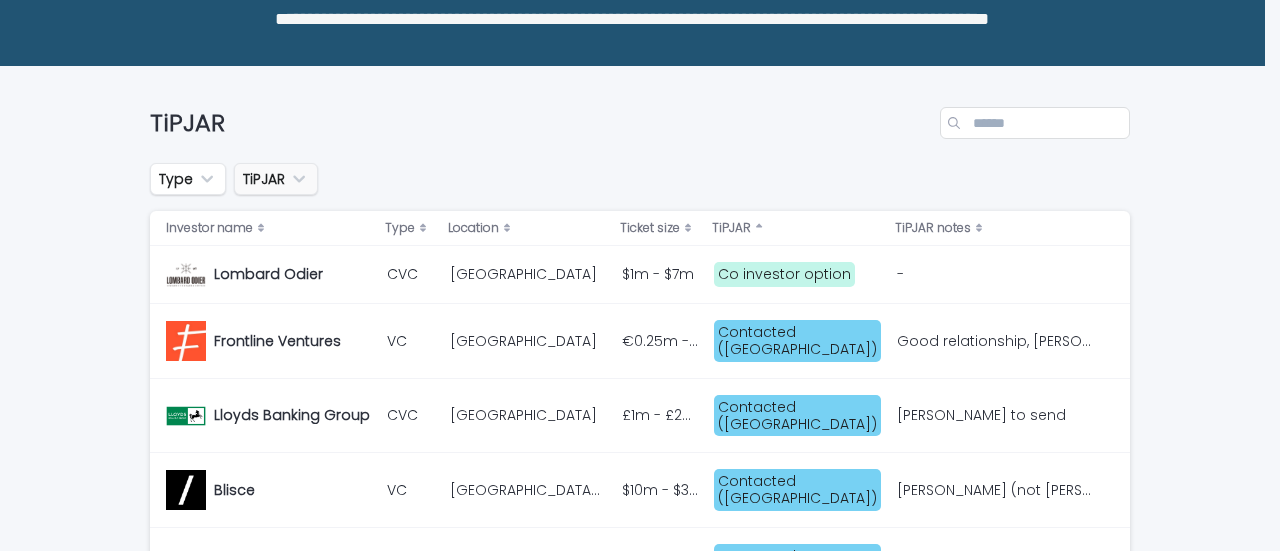 click on "TiPJAR" at bounding box center [276, 179] 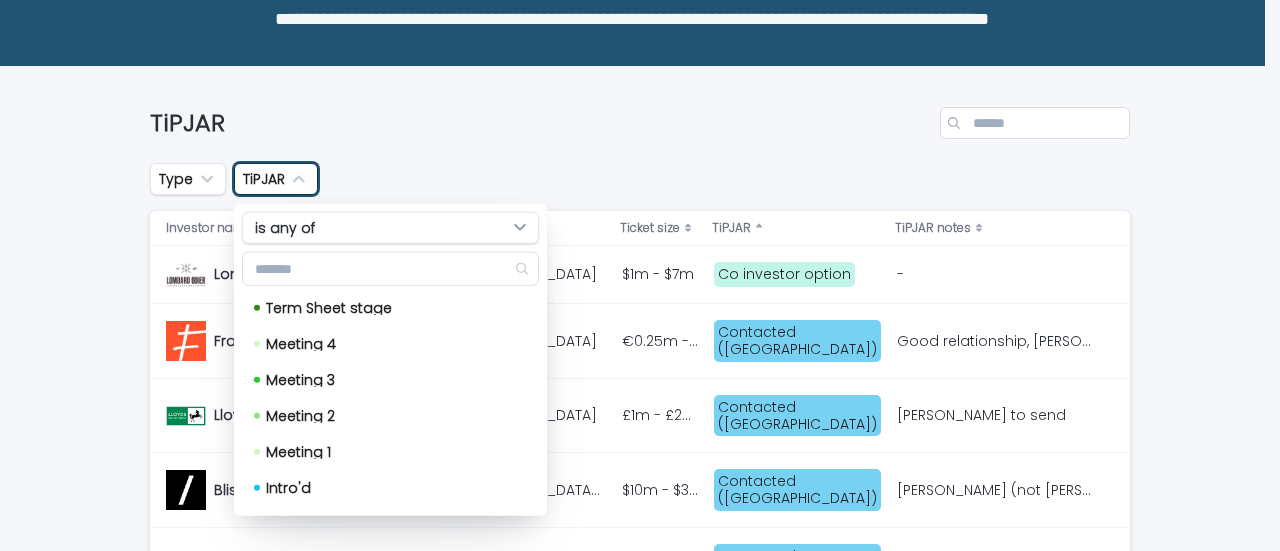 click on "TiPJAR" at bounding box center (541, 123) 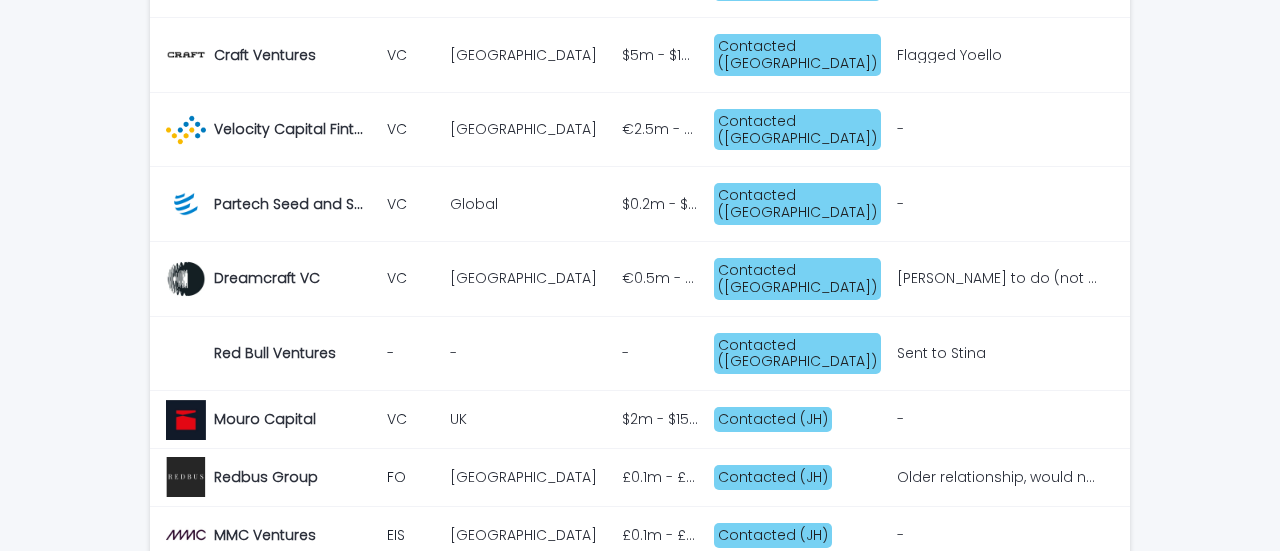 scroll, scrollTop: 1812, scrollLeft: 0, axis: vertical 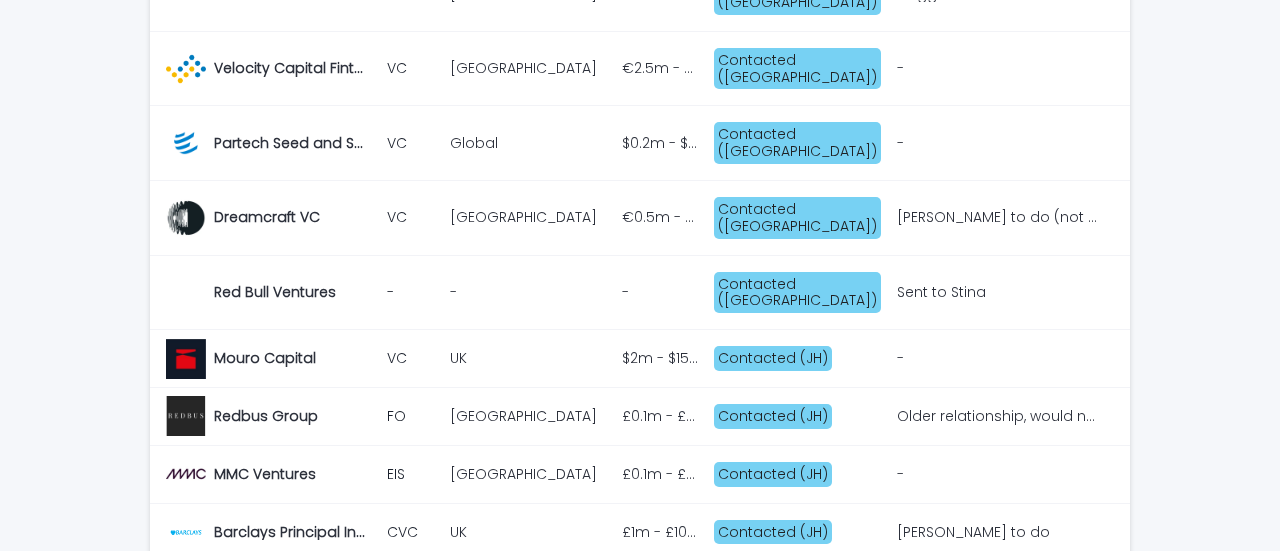 click on "Next" at bounding box center [1076, 773] 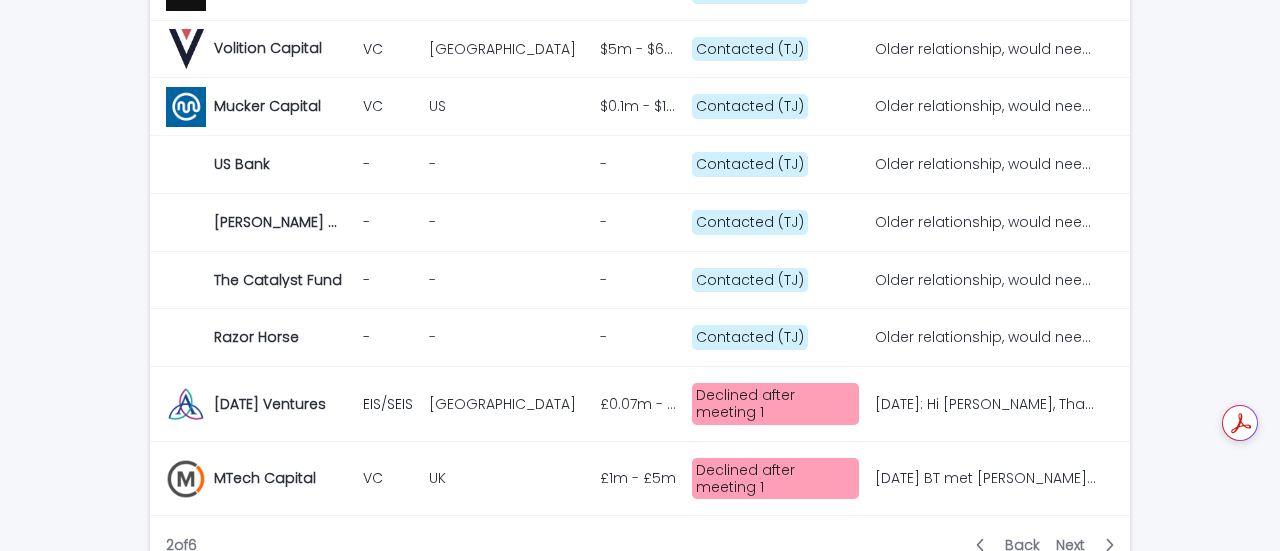 click on "Next" at bounding box center (1076, 545) 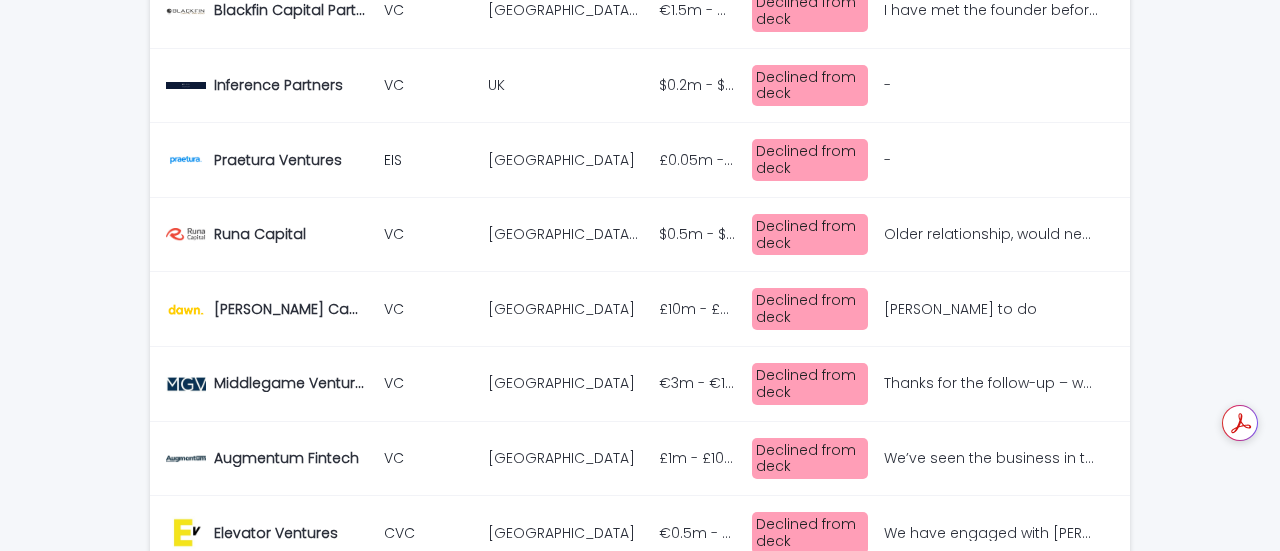 scroll, scrollTop: 2290, scrollLeft: 0, axis: vertical 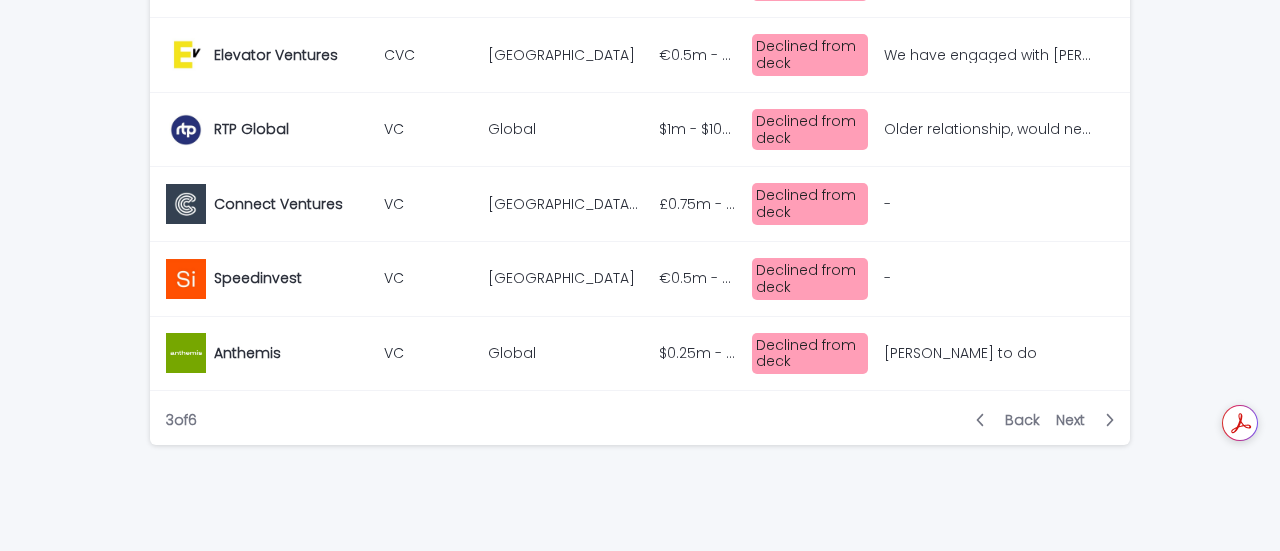 click on "Next" at bounding box center [1076, 420] 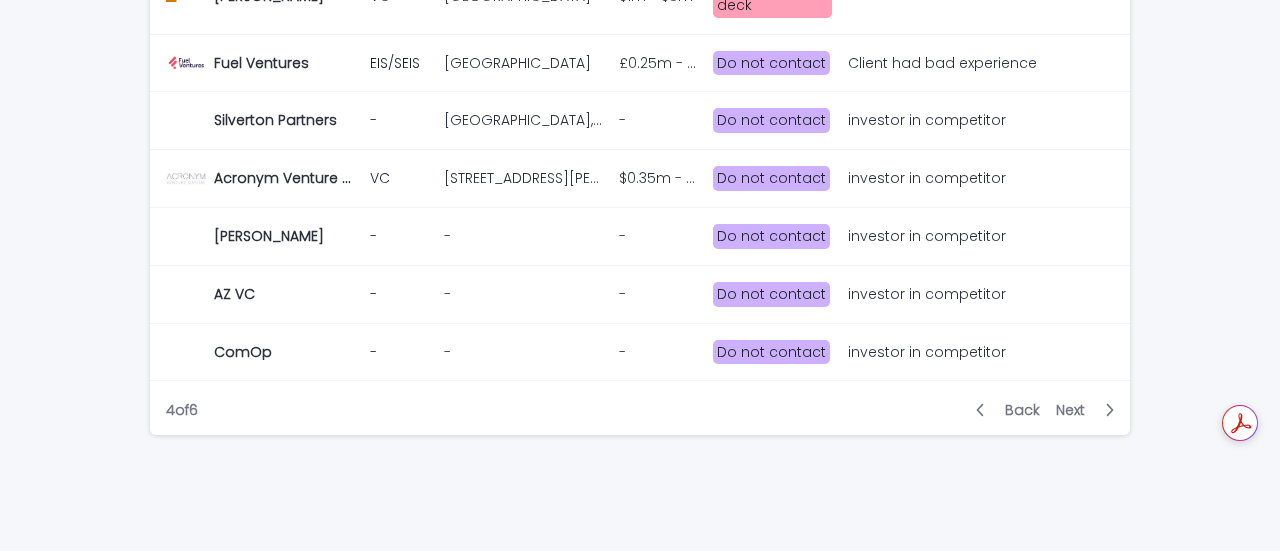 scroll, scrollTop: 2189, scrollLeft: 0, axis: vertical 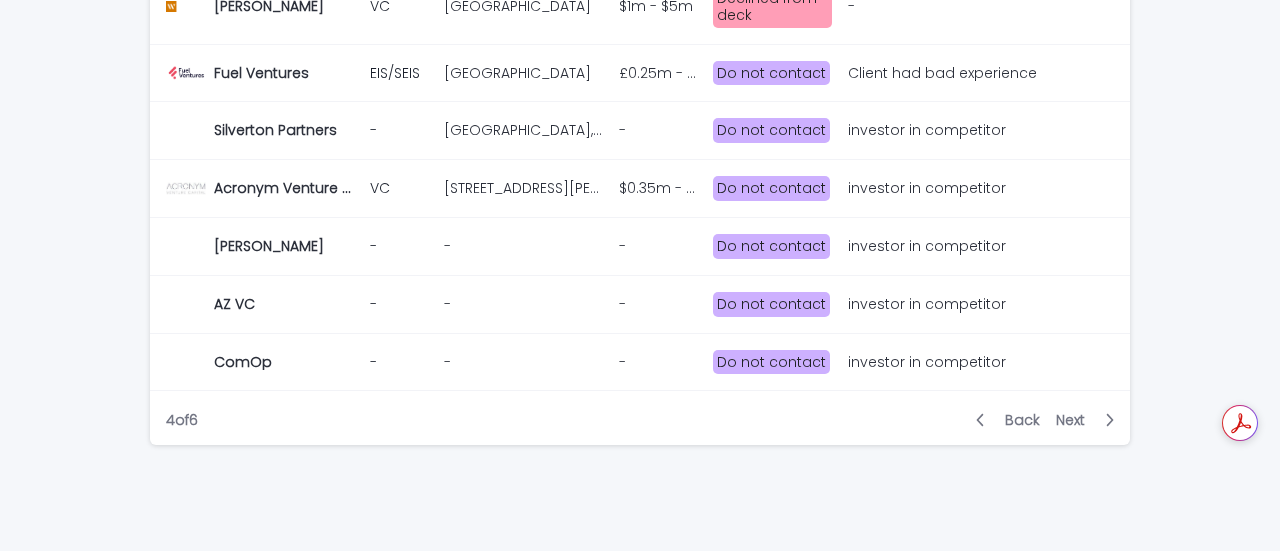 click on "Next" at bounding box center [1076, 420] 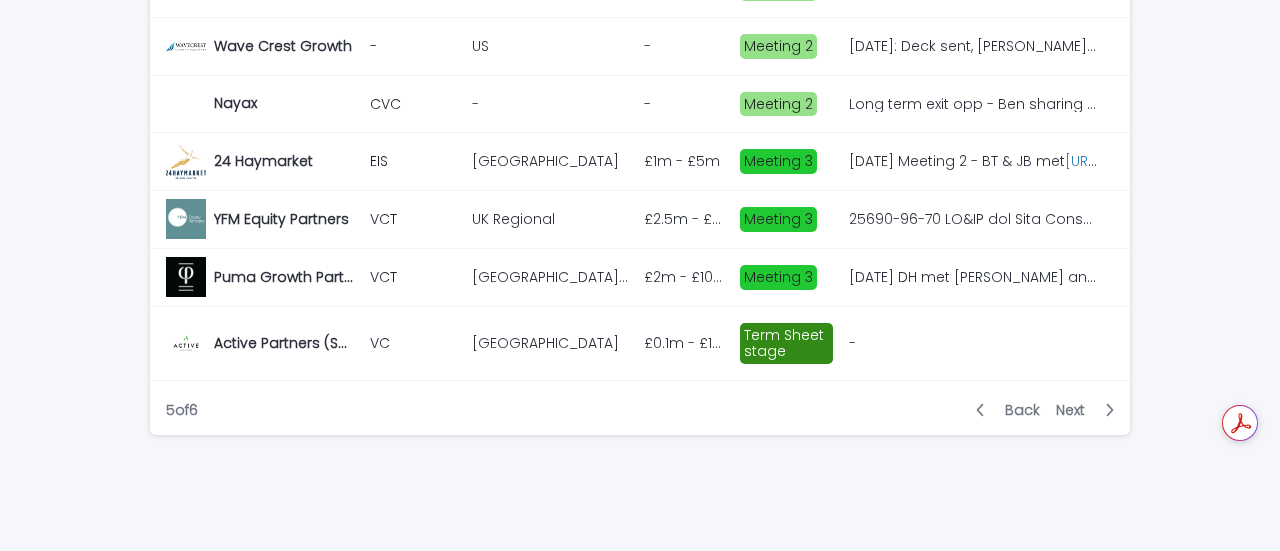 scroll, scrollTop: 1862, scrollLeft: 0, axis: vertical 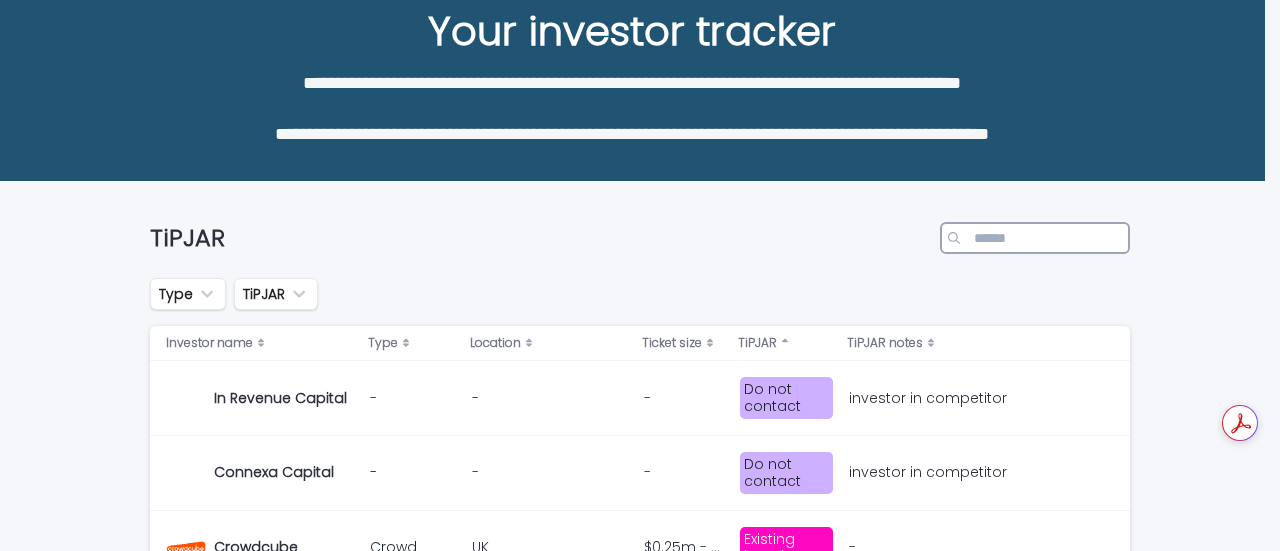 click at bounding box center [1035, 238] 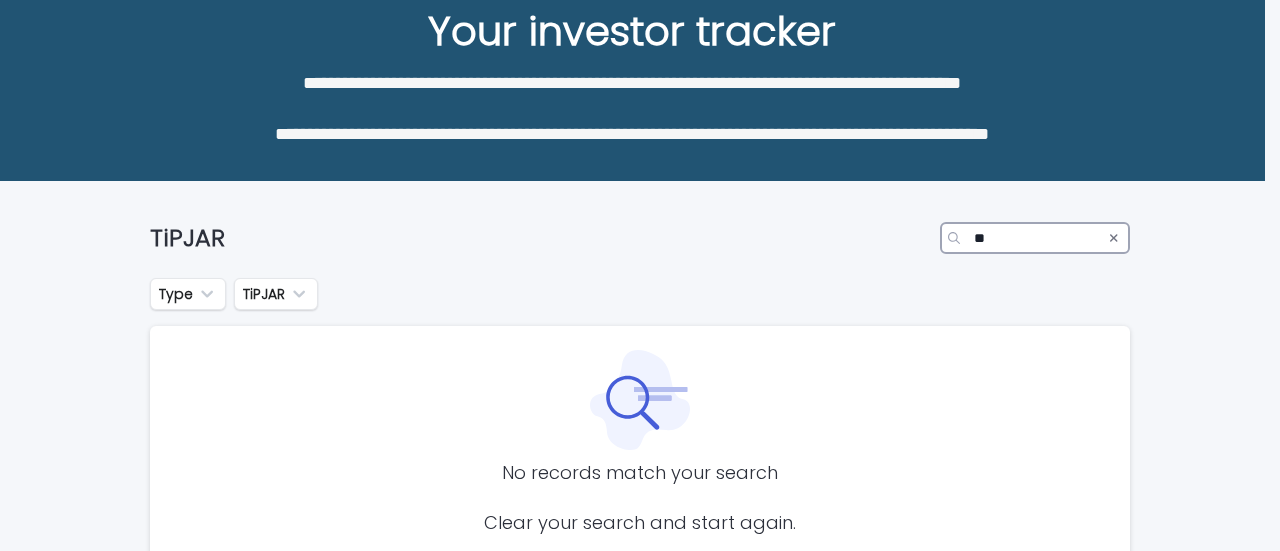 type on "*" 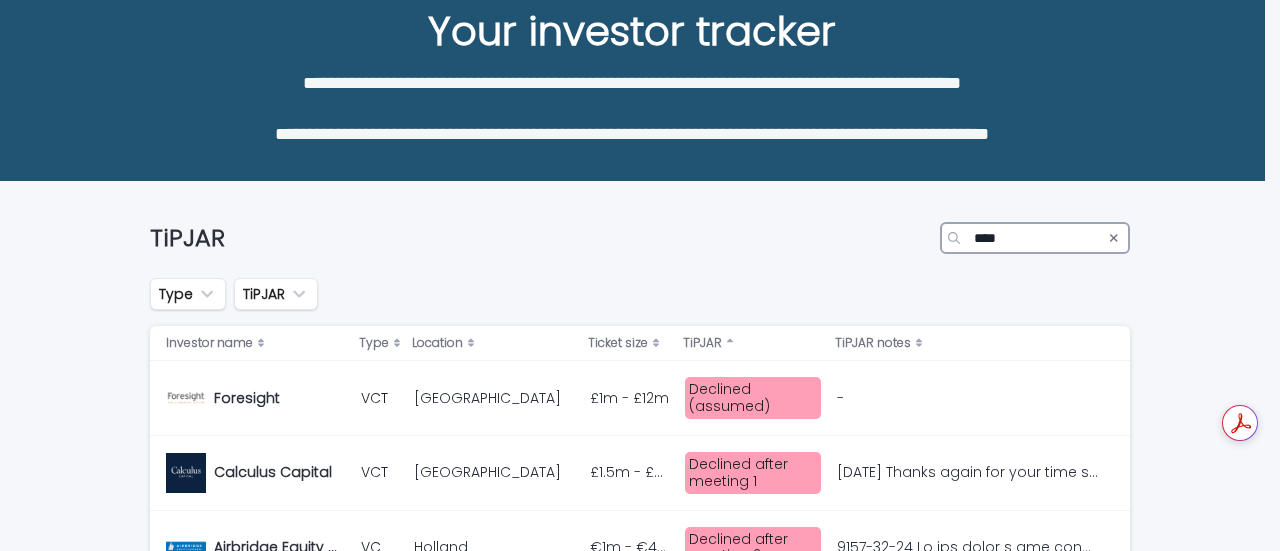 type on "****" 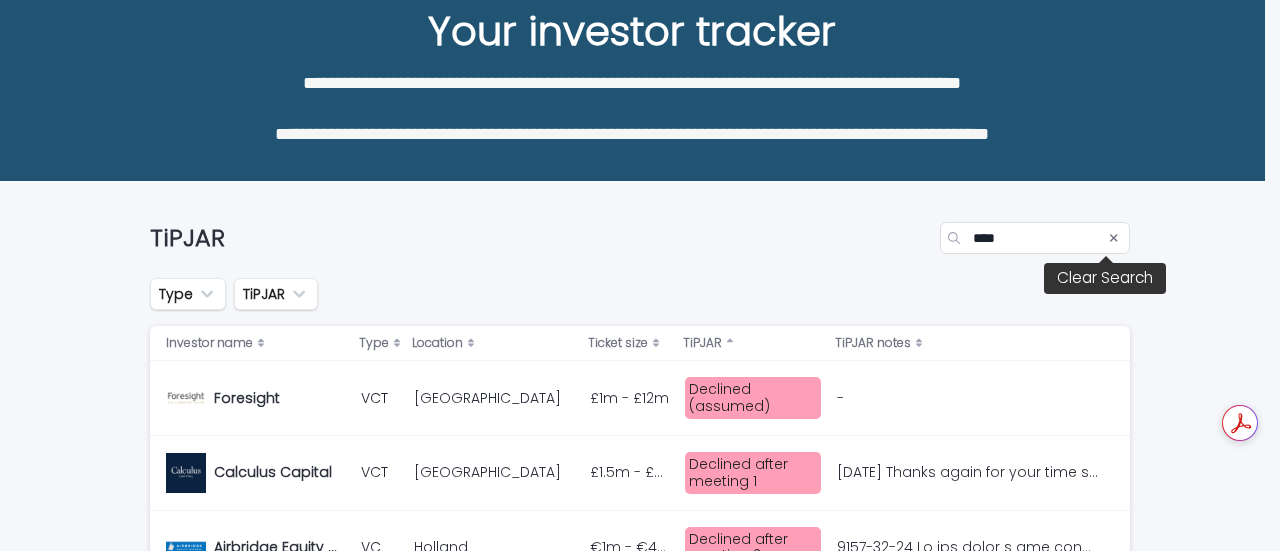 click at bounding box center (1114, 238) 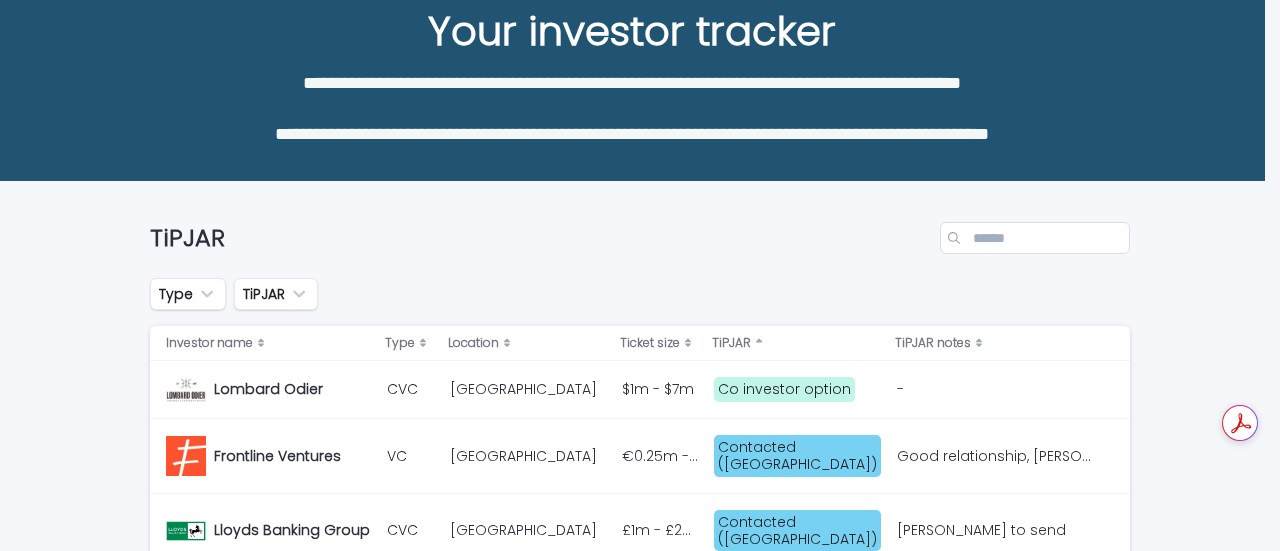 scroll, scrollTop: 564, scrollLeft: 0, axis: vertical 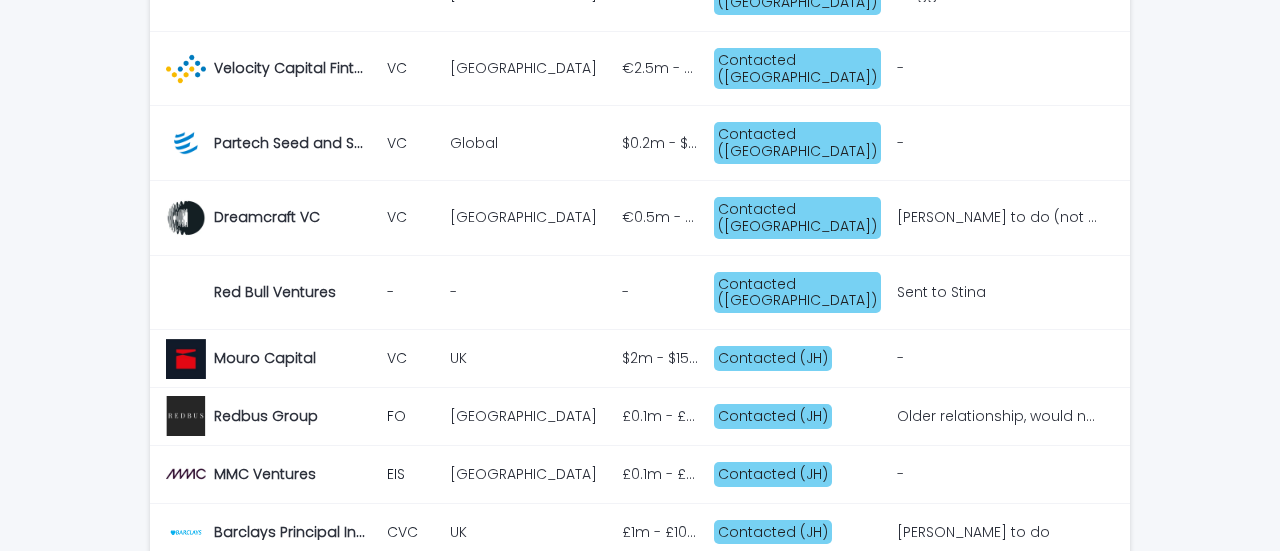 click on "Next" at bounding box center [1076, 773] 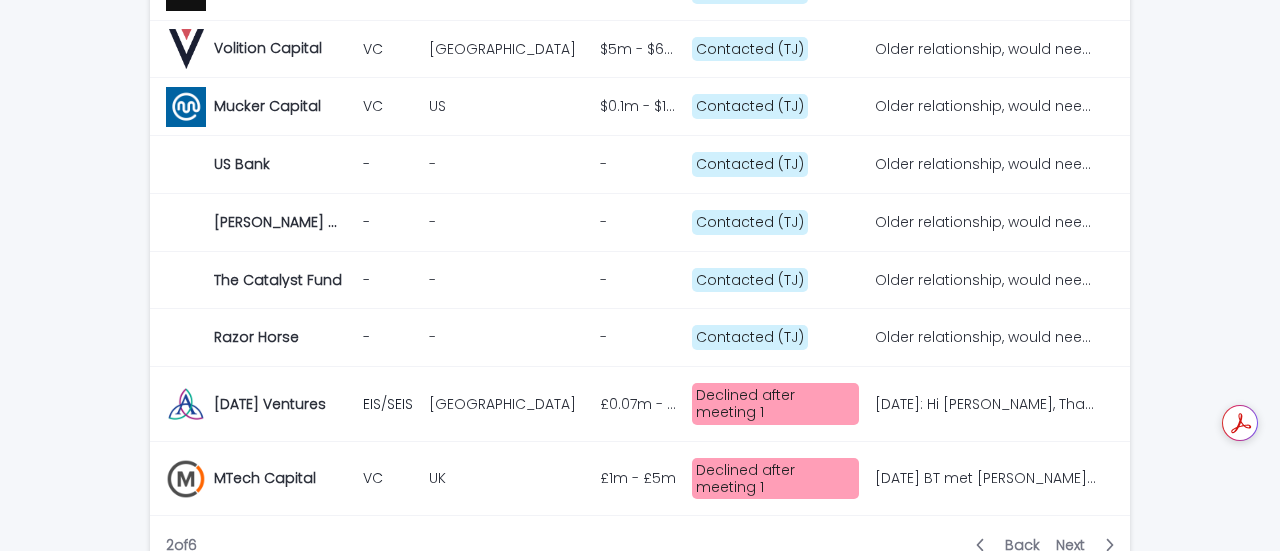 click on "Next" at bounding box center [1076, 545] 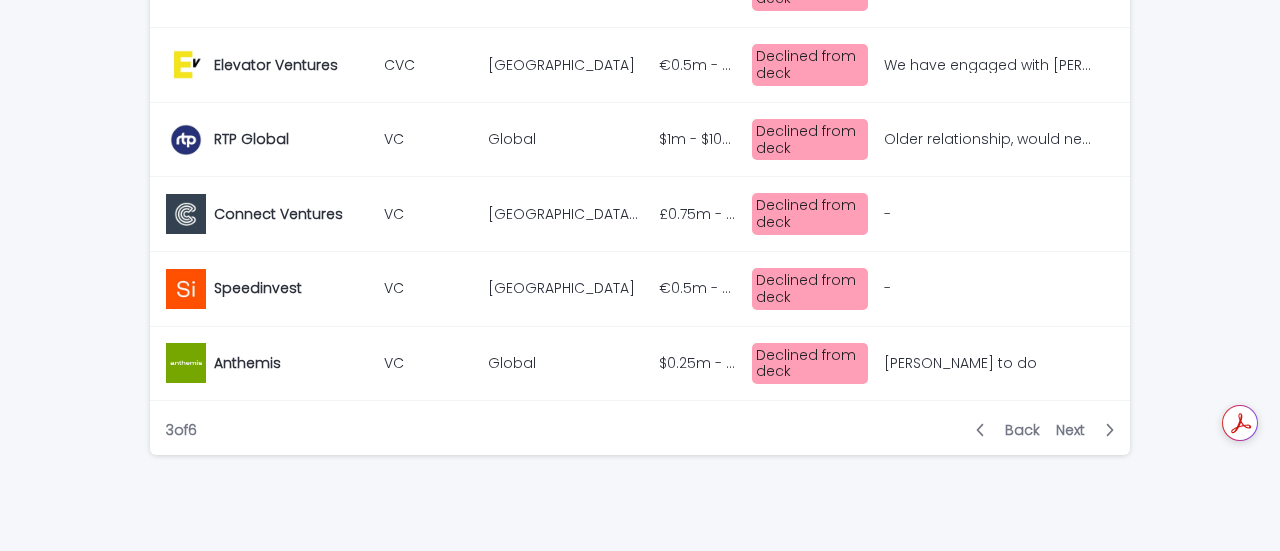 scroll, scrollTop: 2290, scrollLeft: 0, axis: vertical 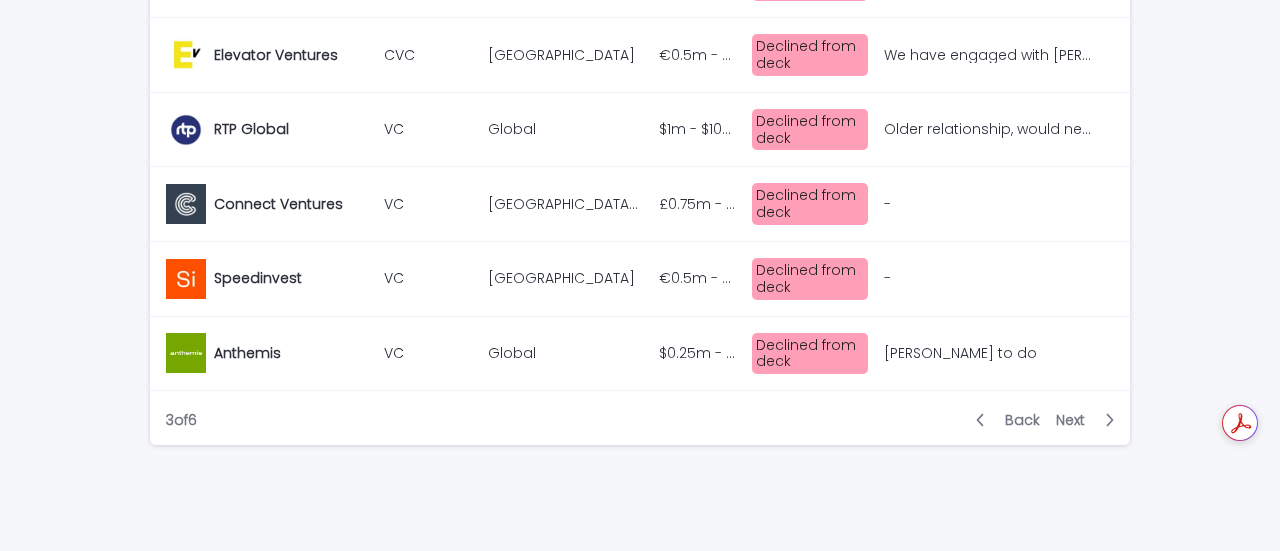 click on "Next" at bounding box center [1076, 420] 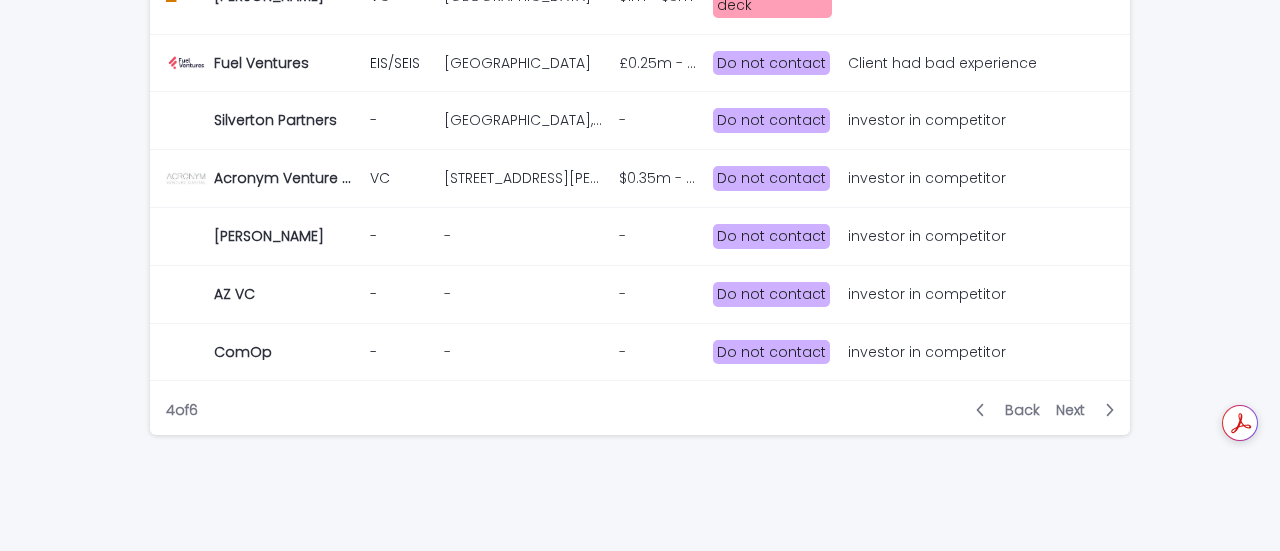 scroll, scrollTop: 2189, scrollLeft: 0, axis: vertical 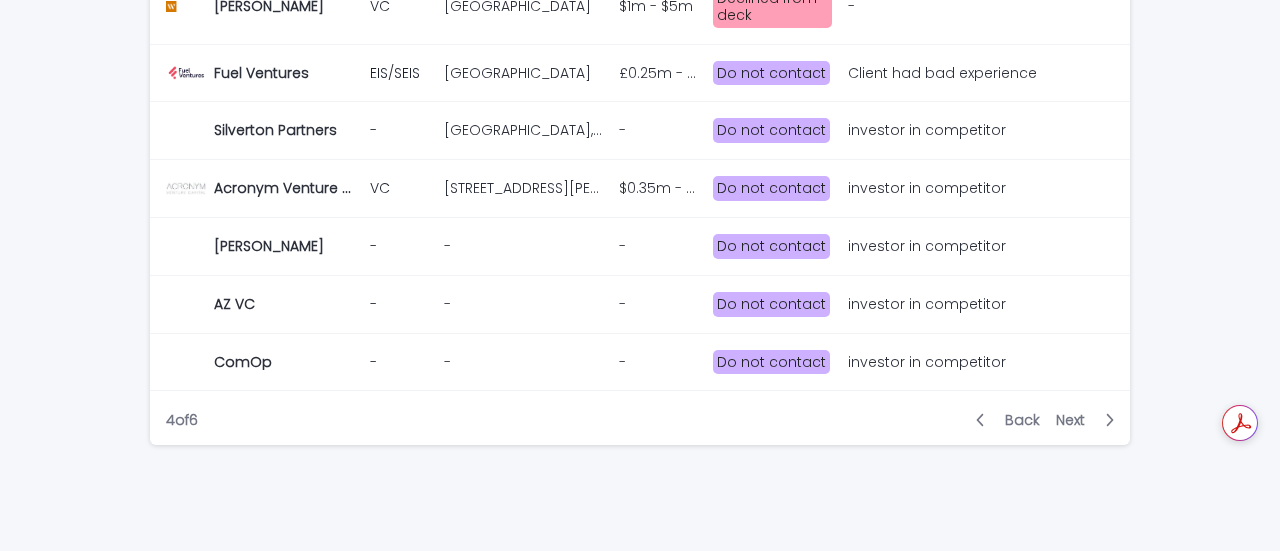 click on "Next" at bounding box center [1076, 420] 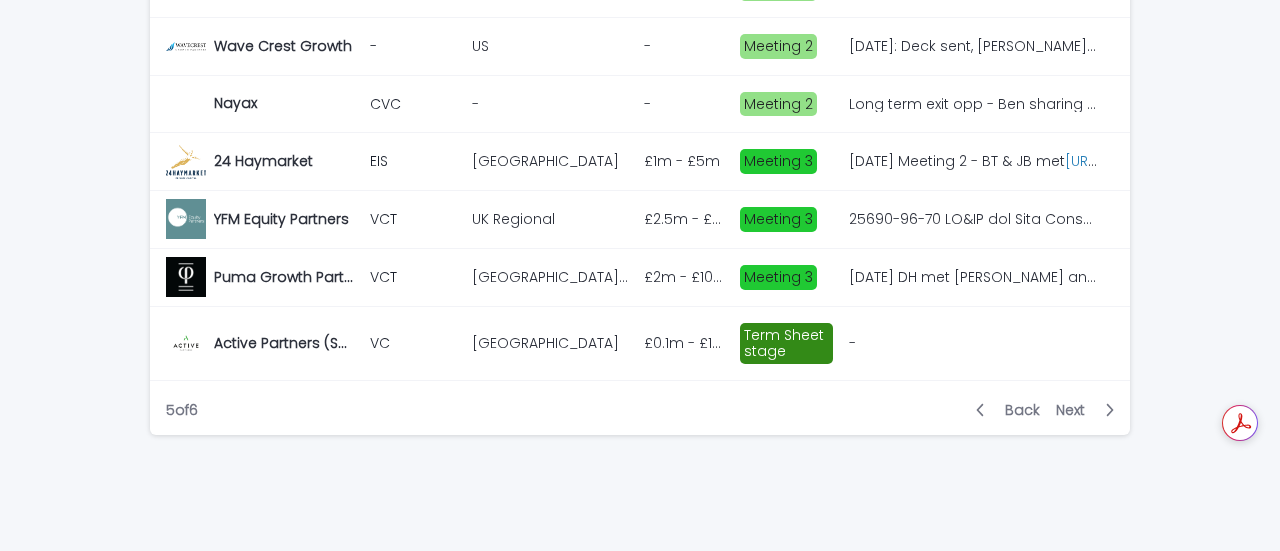 scroll, scrollTop: 1862, scrollLeft: 0, axis: vertical 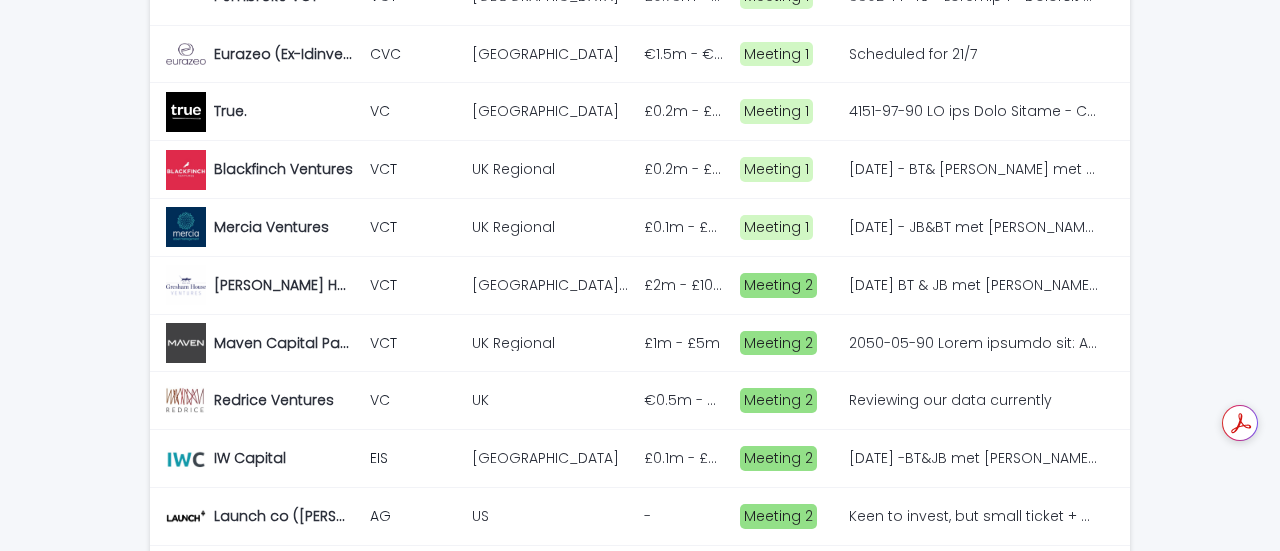 click on "[DATE] - JB&BT met [PERSON_NAME] and [PERSON_NAME]
- Mercia VCT side
- Invest 3-6m
- Have small US team
- Only invest UK companies
- Evergreen fund - raise and deploy every year
- No set terms of exit, not crowbarring a timeframe
- Can go on the journey
- Every team member, were we to invest, put own post tax earnings into the deal
- Get the whole team behind us and engage
- Want to help
- Pretty down to earth
- Patient
- Want to help the journey
- Big thesis - believe there to fuel your ambition - supportive collaborators - take a board seat
- You know the market and product - but know about business, raising, networks
- One of biggest investors in [GEOGRAPHIC_DATA] by volume
- Do a lot of scaling £1m-£15m - have taken to £100m - £1bn exit - but sweet spot is that £1-£15m
--------------
NExt steps:
- Core model
- Supporting docs" at bounding box center [973, 227] 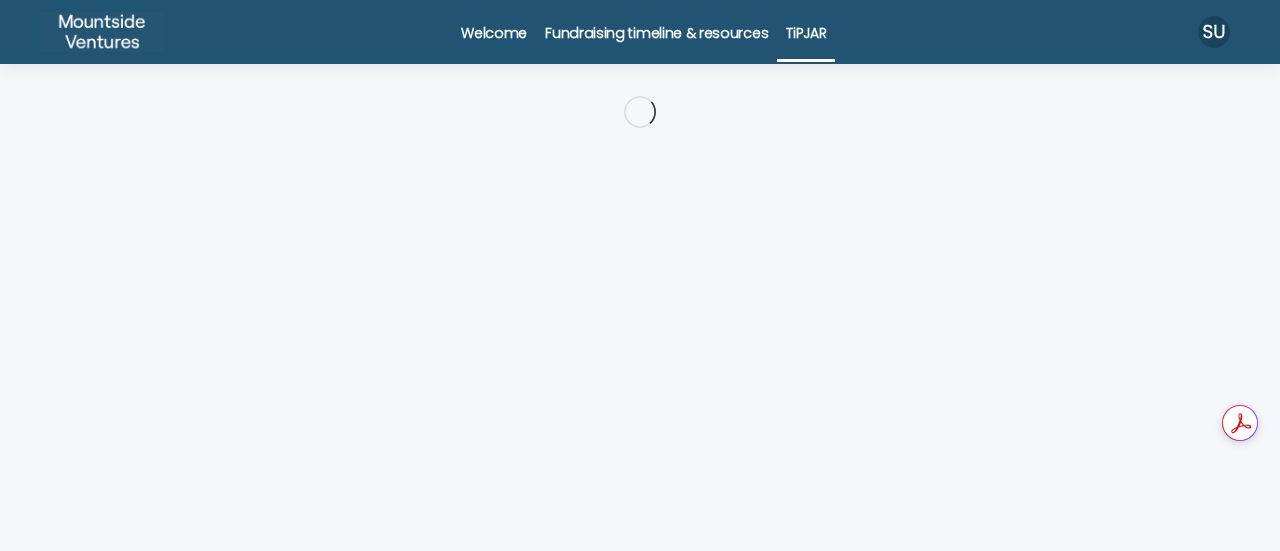 scroll, scrollTop: 0, scrollLeft: 0, axis: both 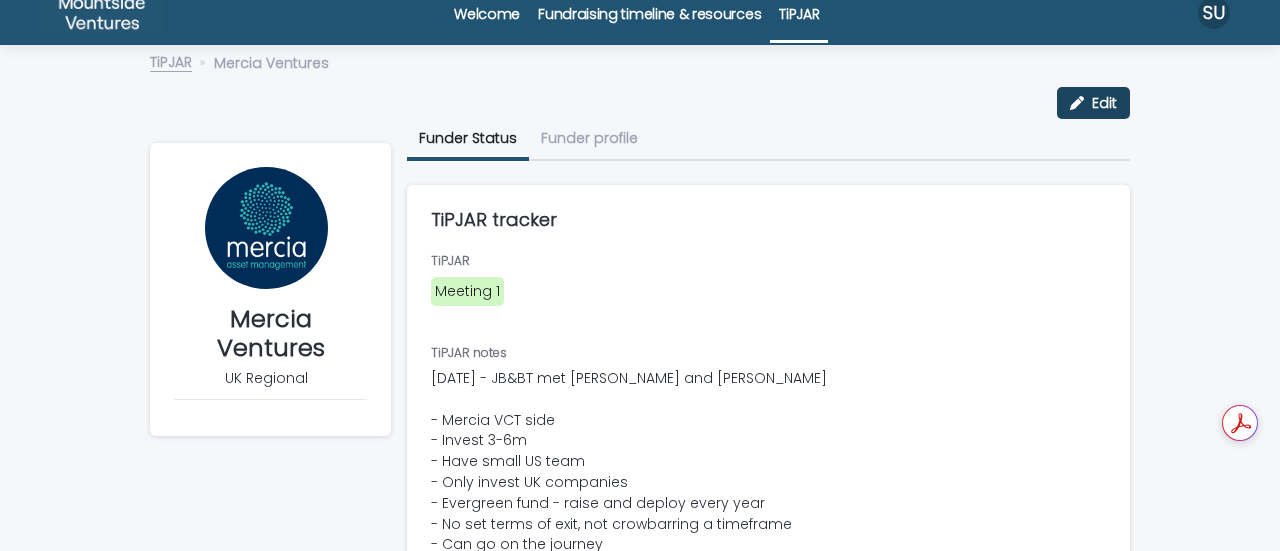 click on "Edit" at bounding box center (1104, 103) 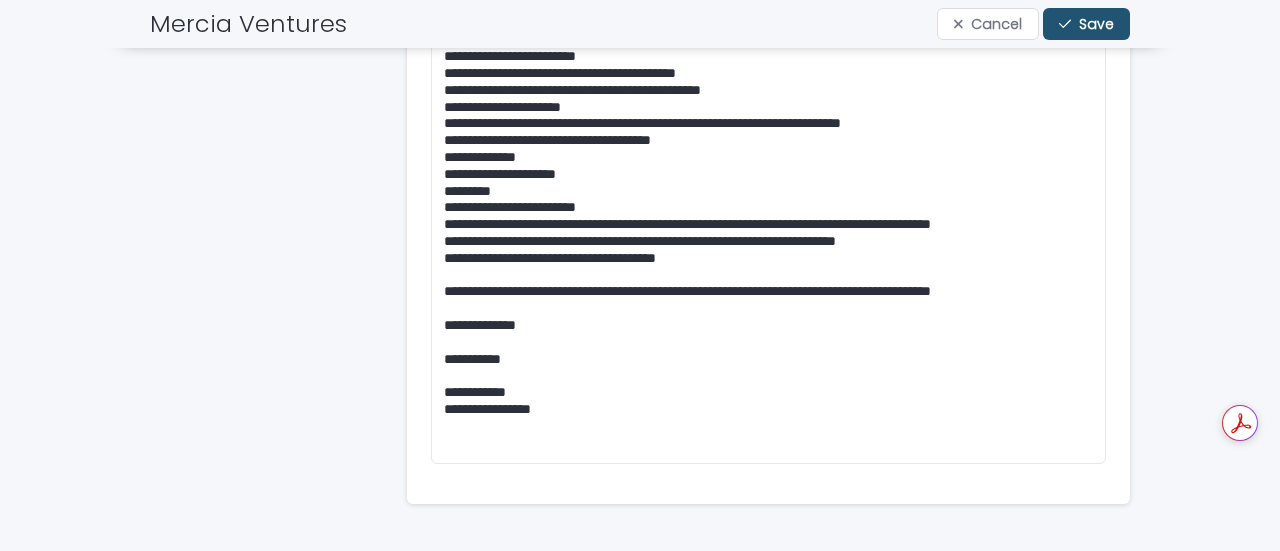 scroll, scrollTop: 462, scrollLeft: 0, axis: vertical 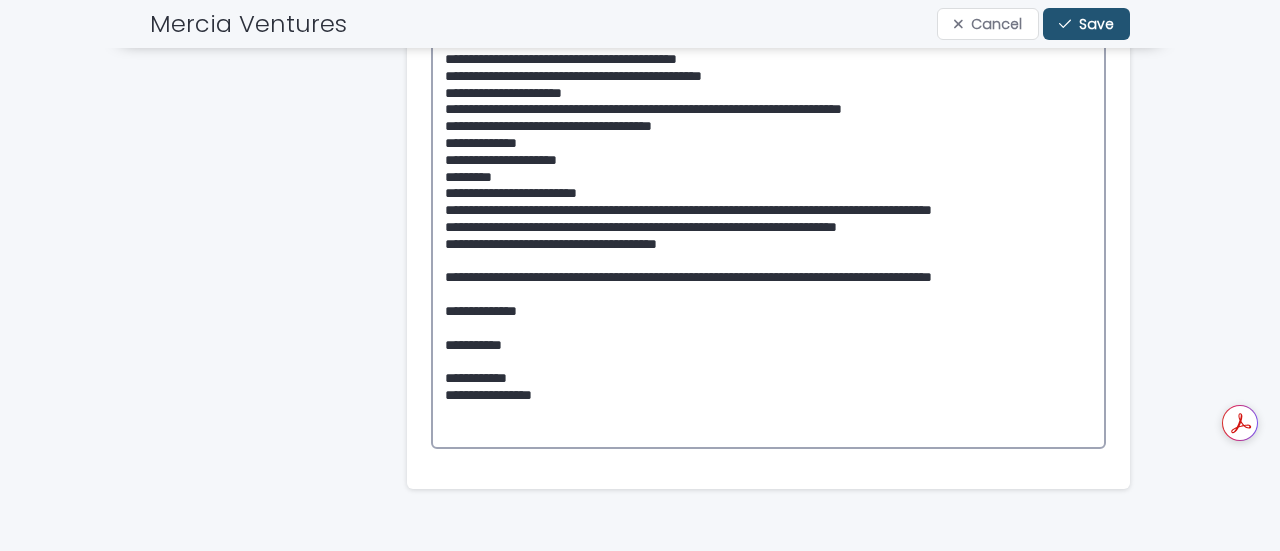 click on "**********" at bounding box center [768, 192] 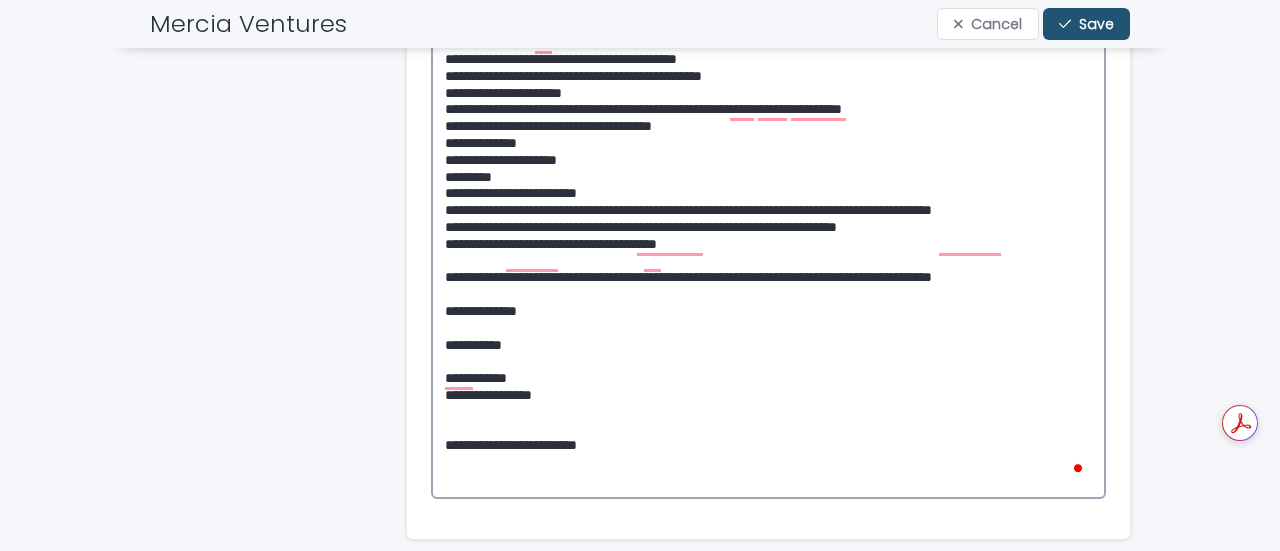 paste on "**********" 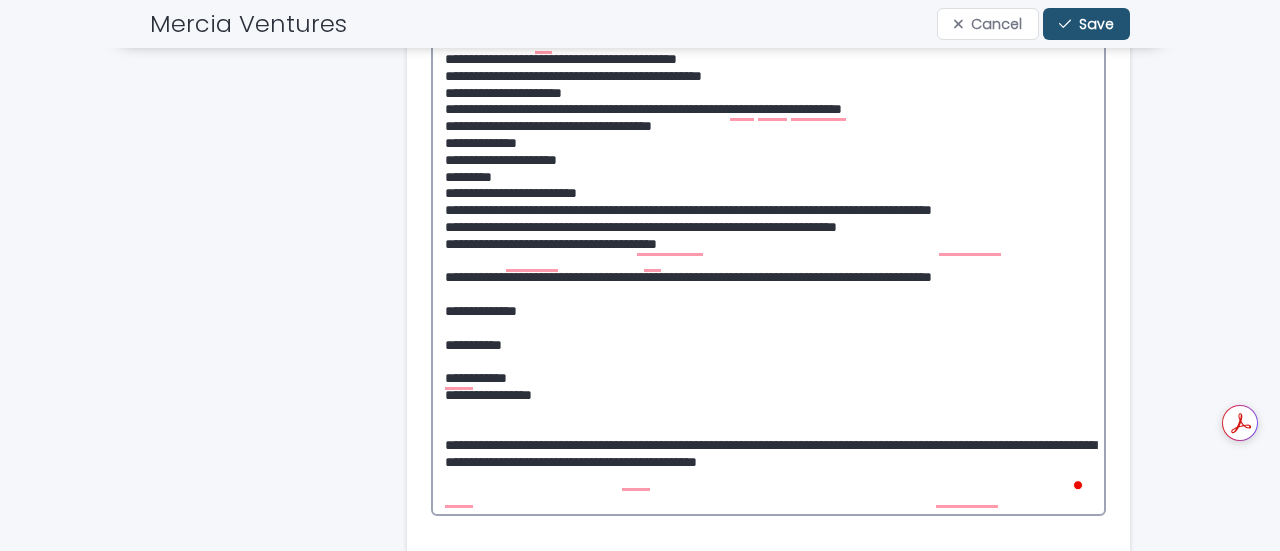 click on "**********" at bounding box center [768, 225] 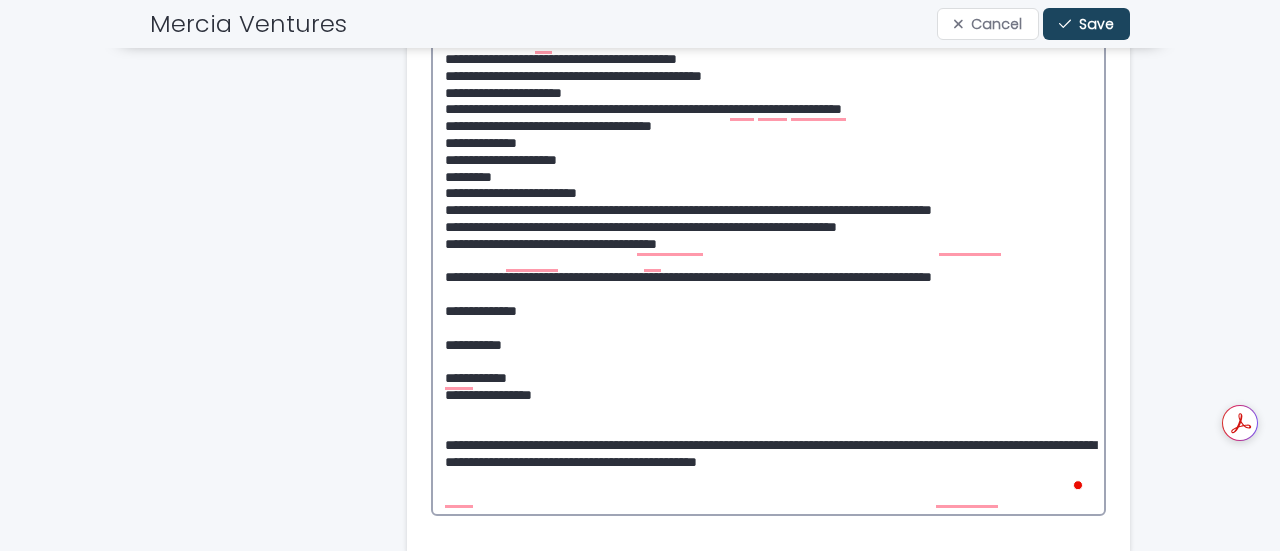 type on "**********" 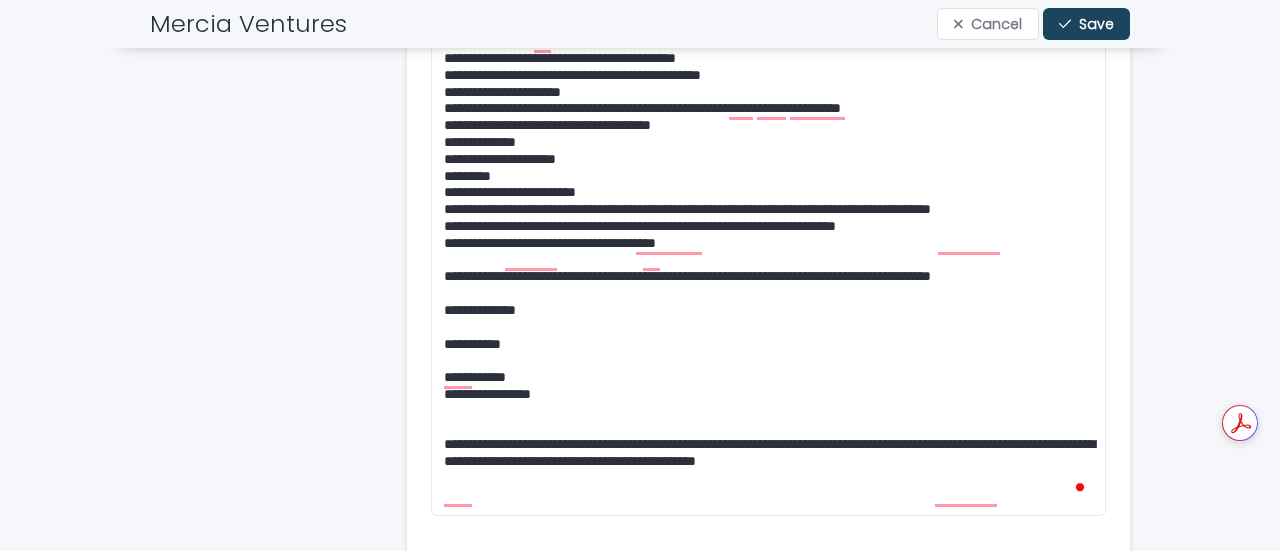 click on "Save" at bounding box center [1086, 24] 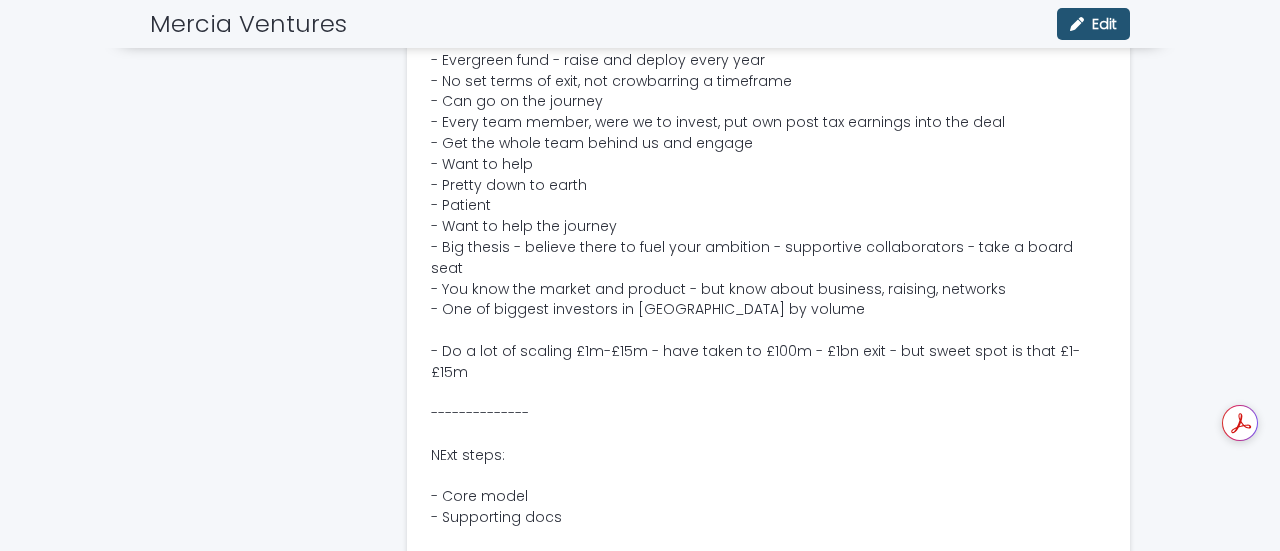 scroll, scrollTop: 489, scrollLeft: 0, axis: vertical 